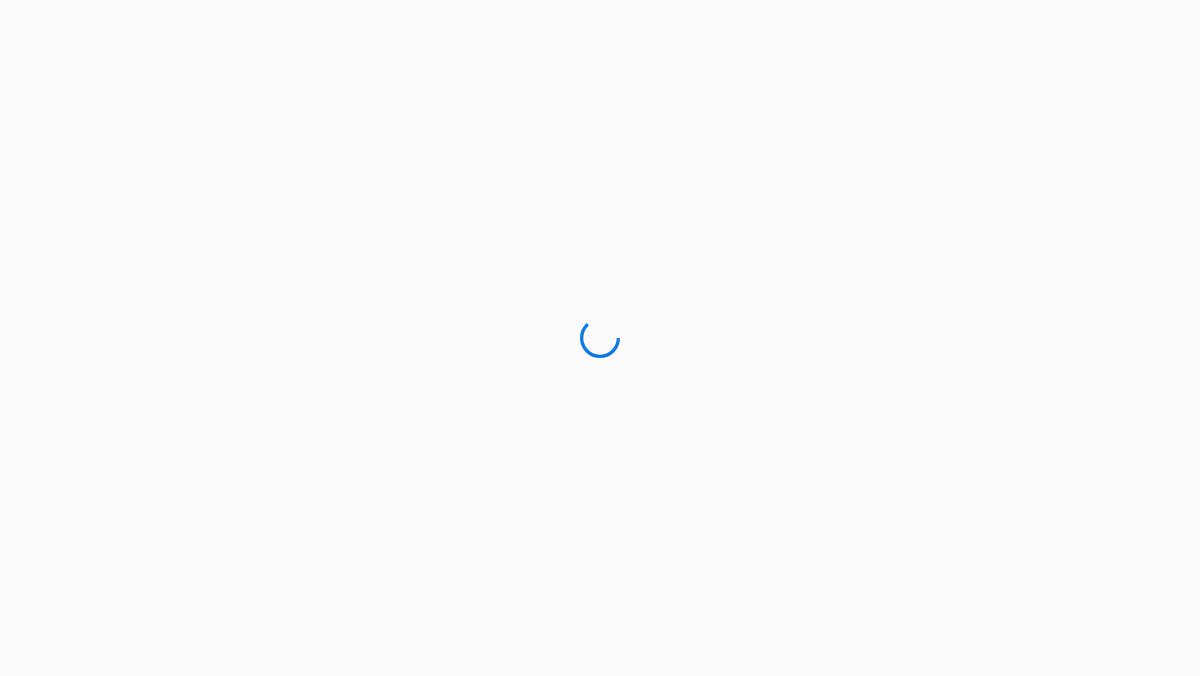 scroll, scrollTop: 0, scrollLeft: 0, axis: both 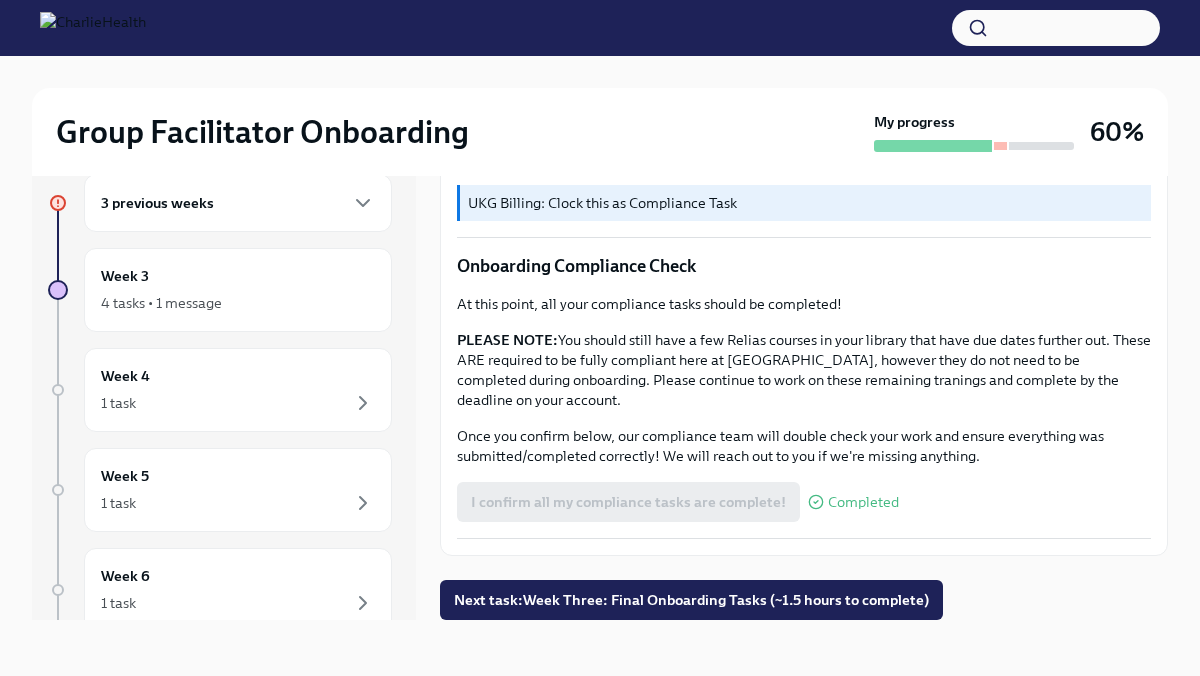 click on "3 previous weeks" at bounding box center (238, 203) 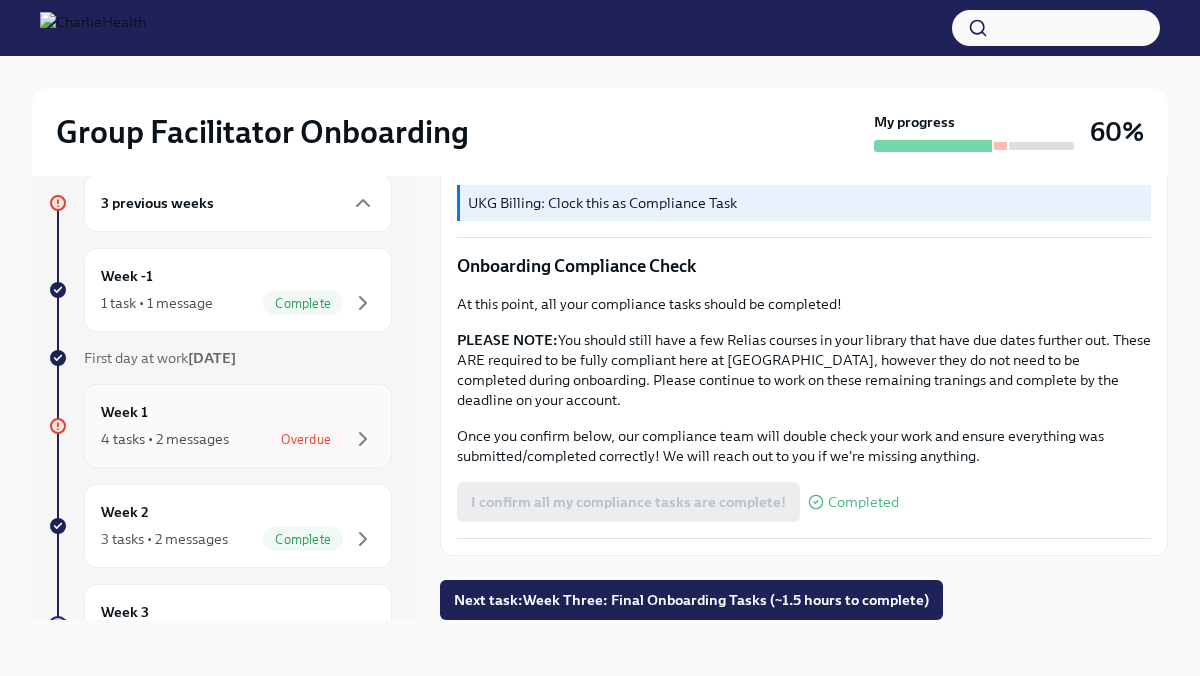 click on "Week 1 4 tasks • 2 messages Overdue" at bounding box center (238, 426) 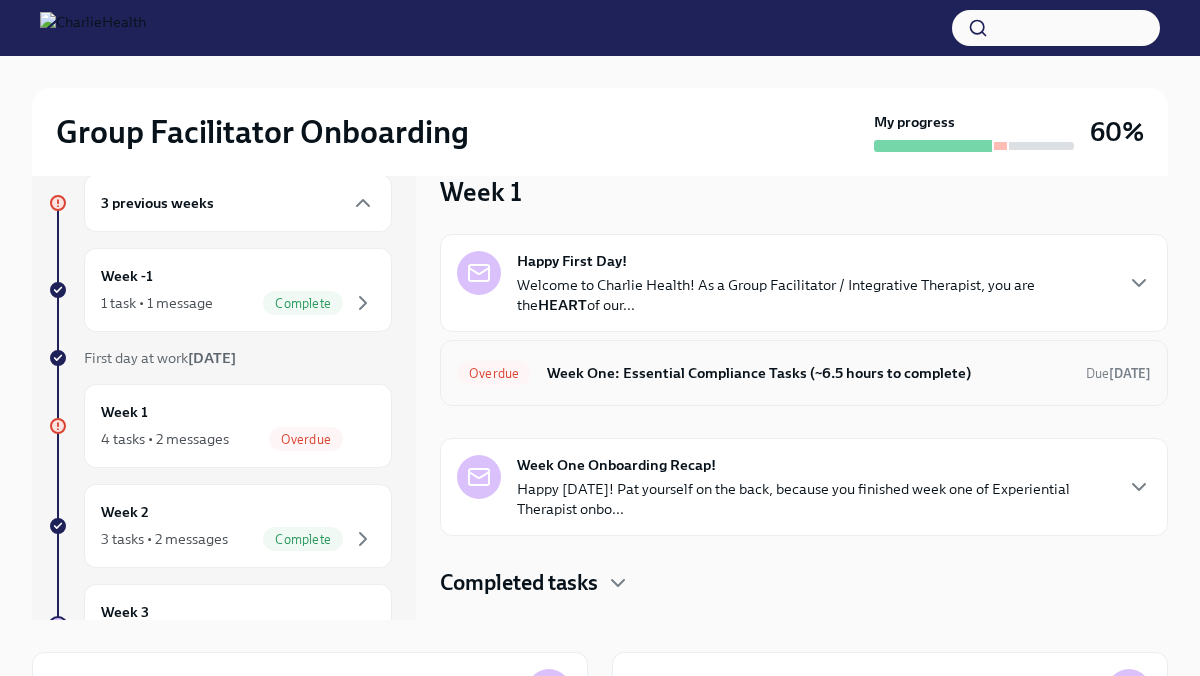 click on "Week One: Essential Compliance Tasks (~6.5 hours to complete)" at bounding box center [808, 373] 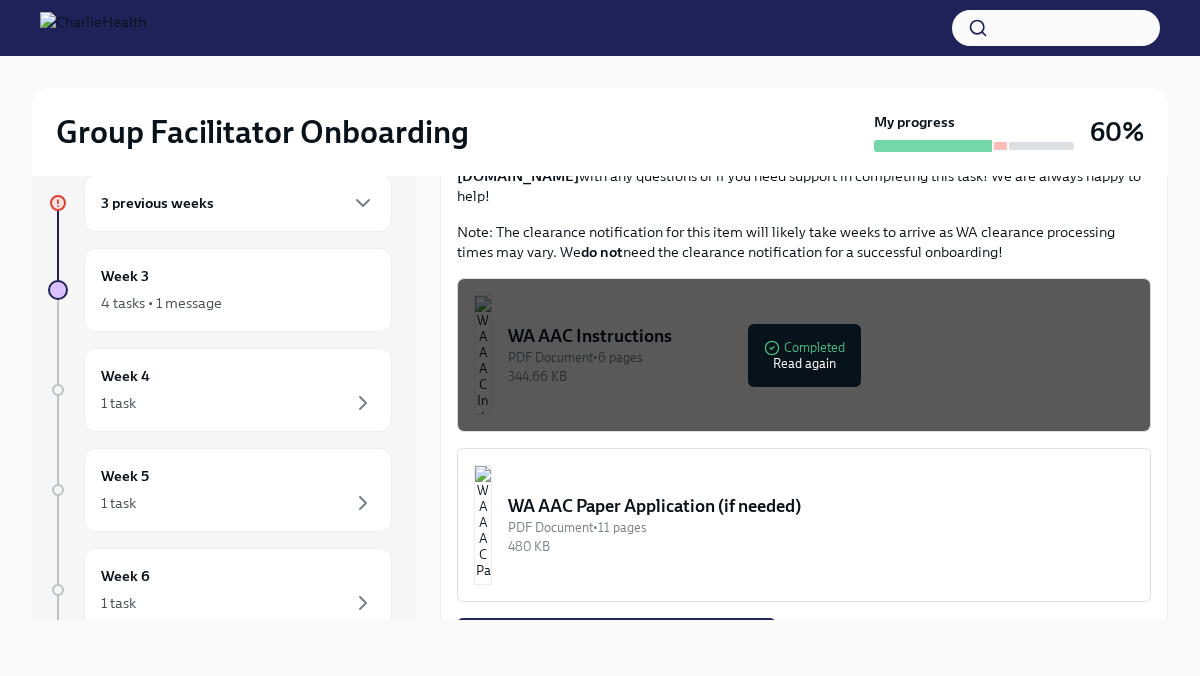 scroll, scrollTop: 1600, scrollLeft: 0, axis: vertical 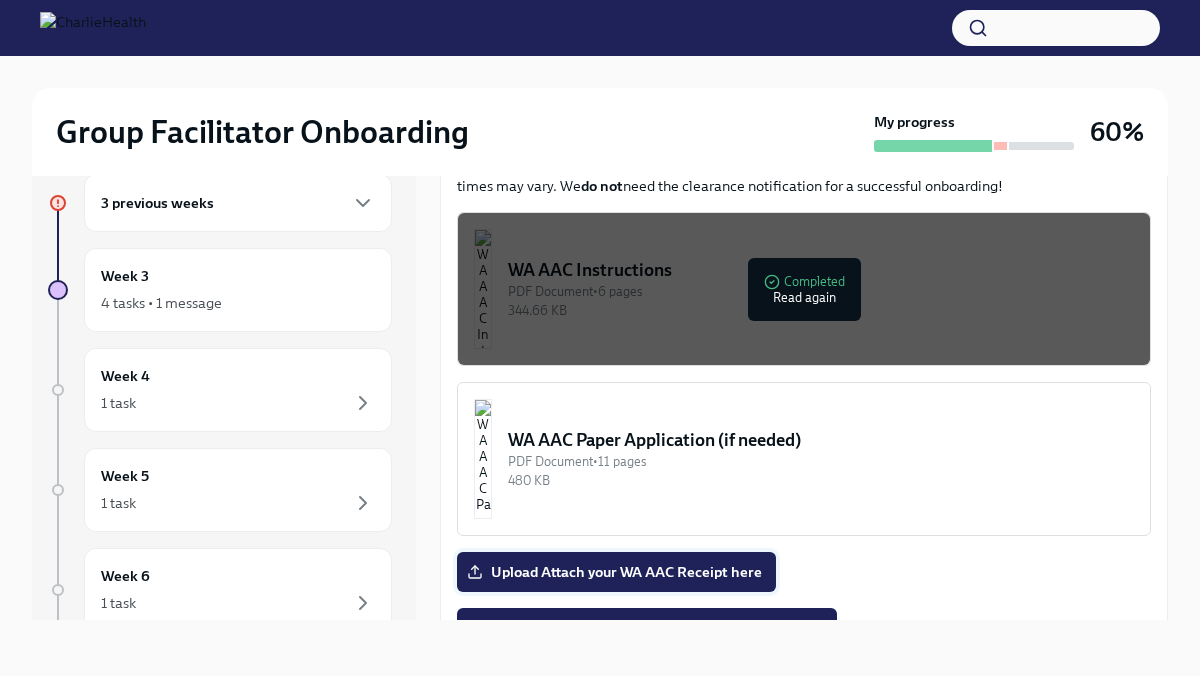 click on "Upload Attach your WA AAC Receipt here" at bounding box center (616, 572) 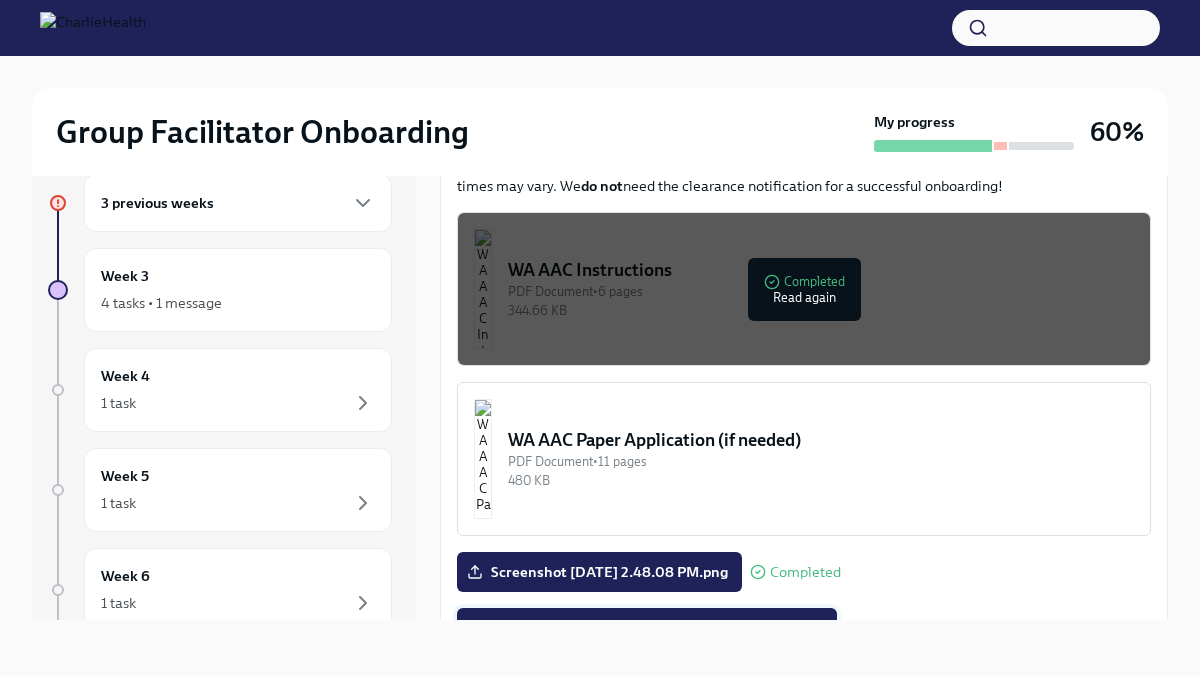 click on "I've completed the WA Agency Affiliated Registration" at bounding box center [647, 628] 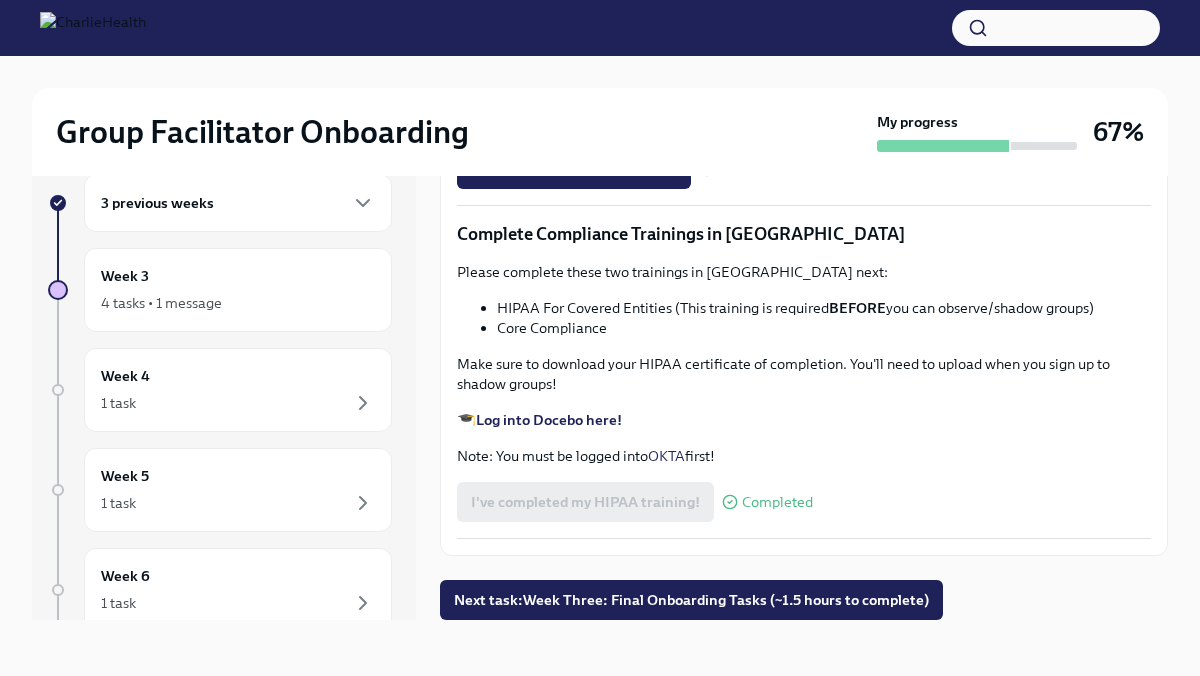 scroll, scrollTop: 4547, scrollLeft: 0, axis: vertical 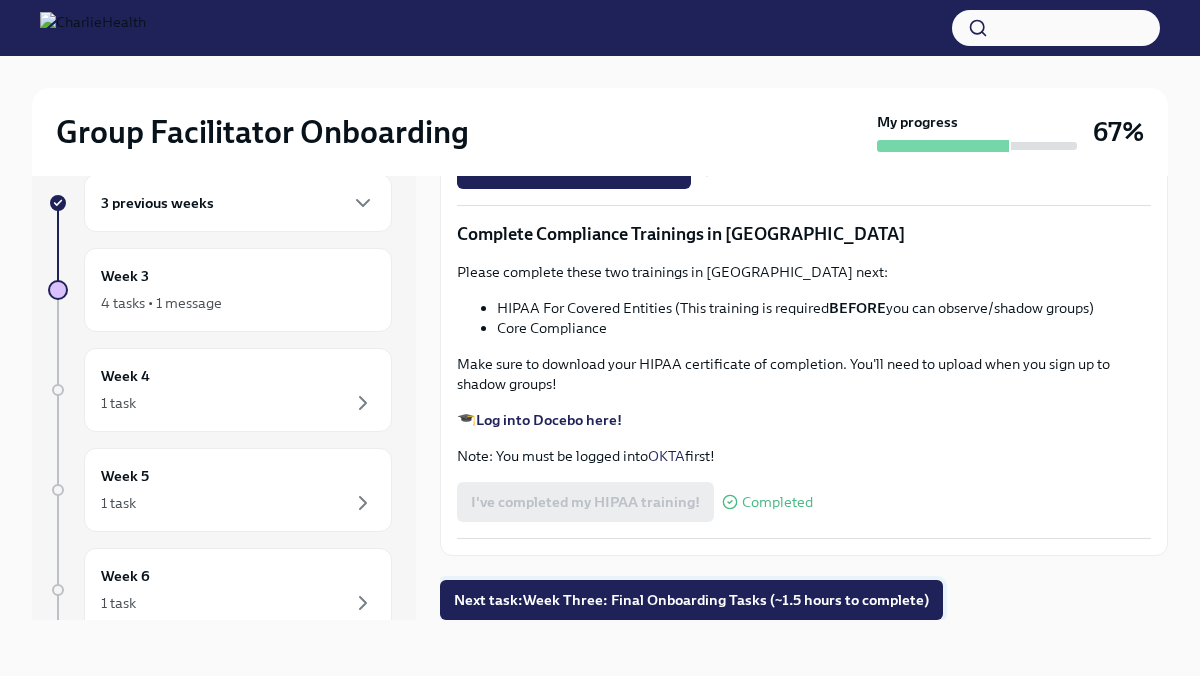 click on "Next task :  Week Three: Final Onboarding Tasks (~1.5 hours to complete)" at bounding box center [691, 600] 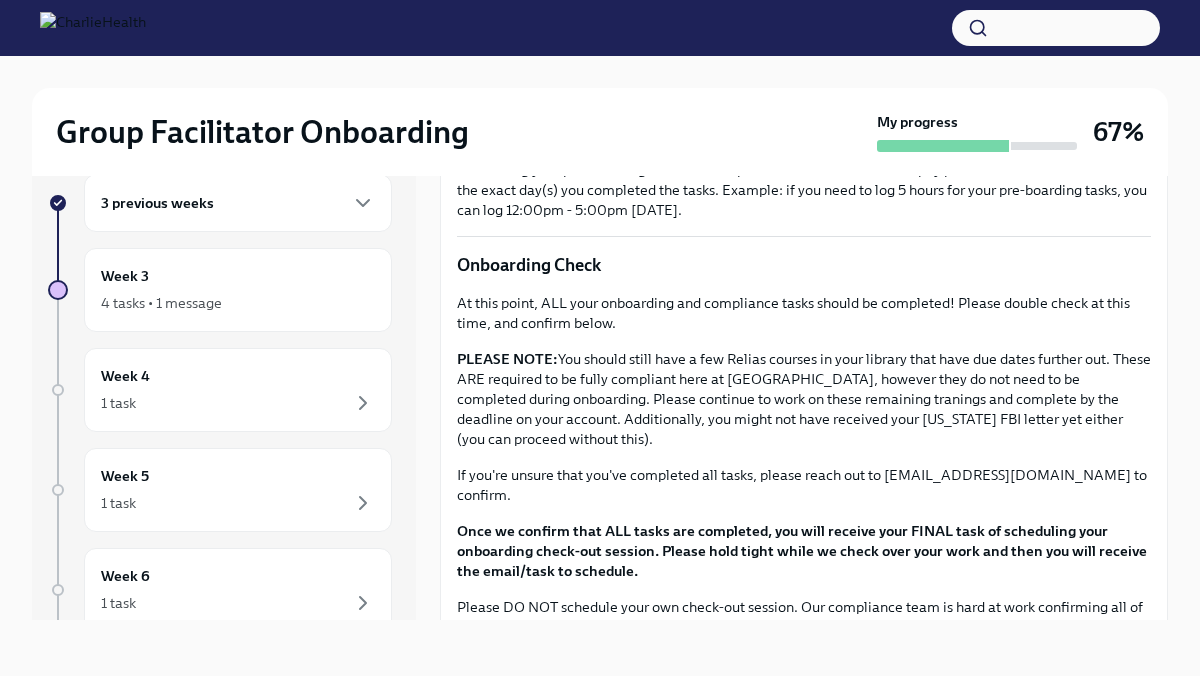 scroll, scrollTop: 1643, scrollLeft: 0, axis: vertical 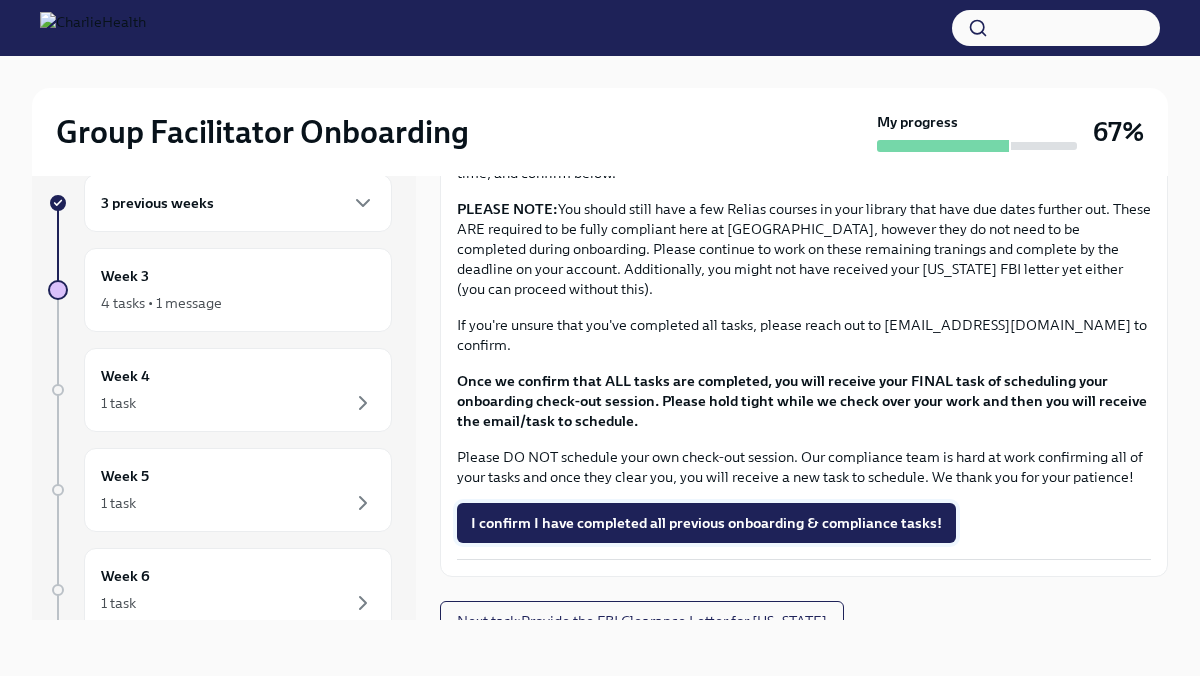 click on "I confirm I have completed all previous onboarding & compliance tasks!" at bounding box center (706, 523) 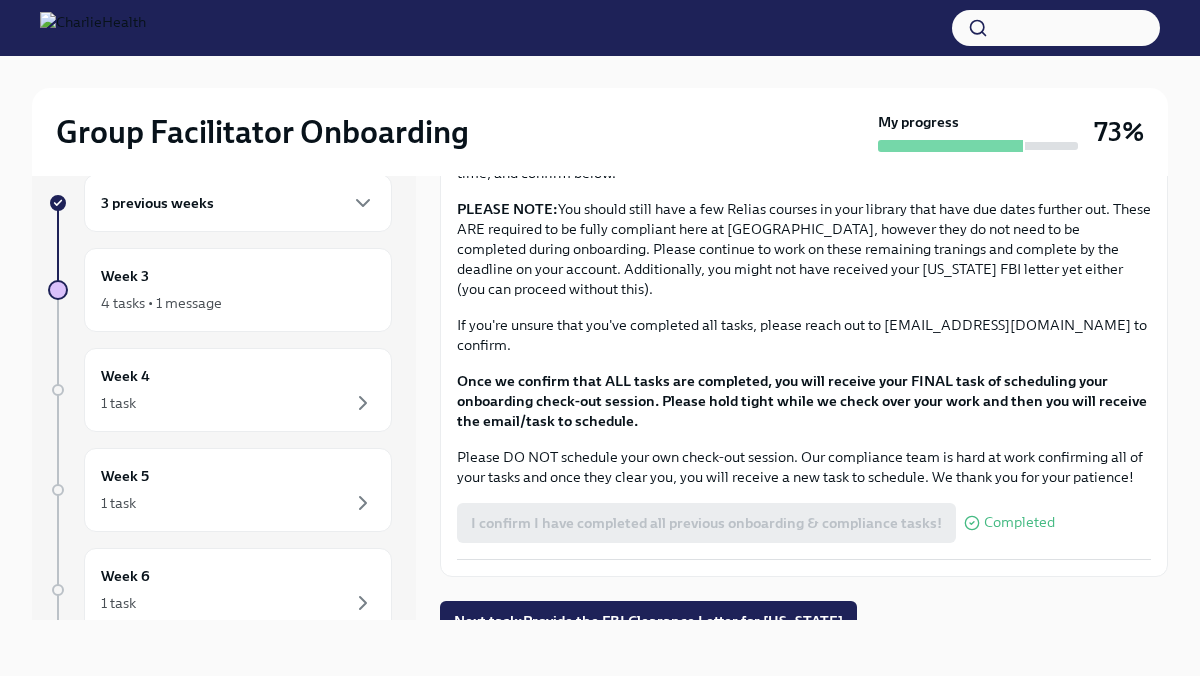 click on "Next task :  Provide the FBI Clearance Letter for [US_STATE]" at bounding box center [648, 621] 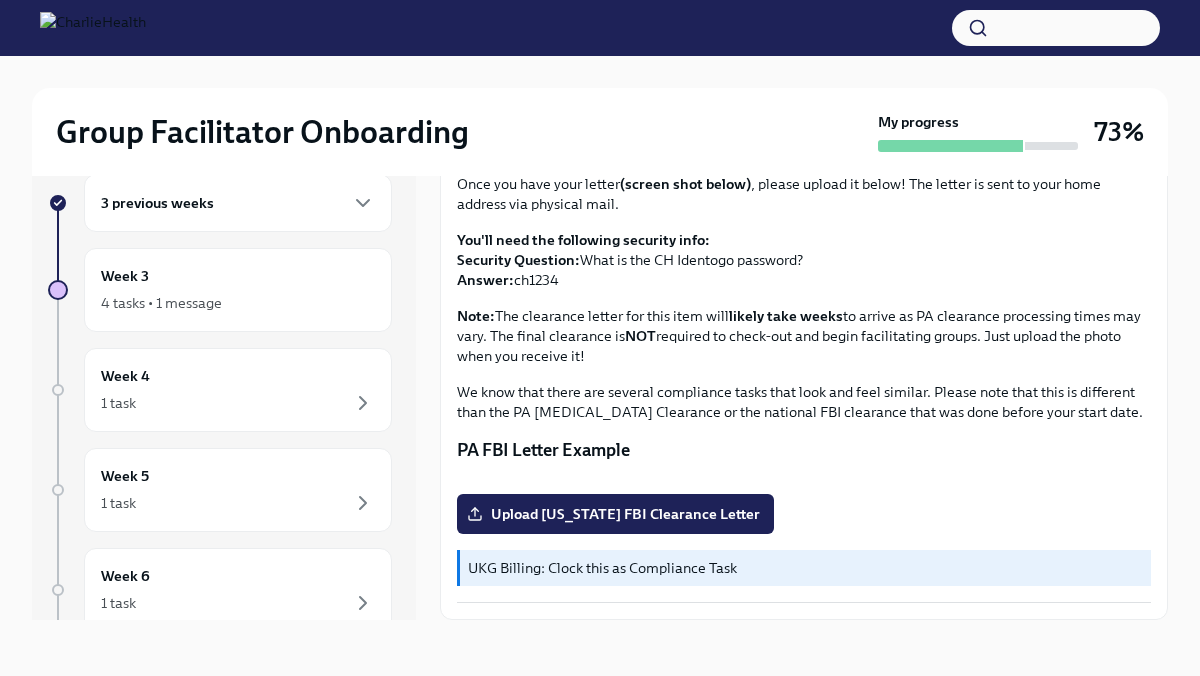 scroll, scrollTop: 390, scrollLeft: 0, axis: vertical 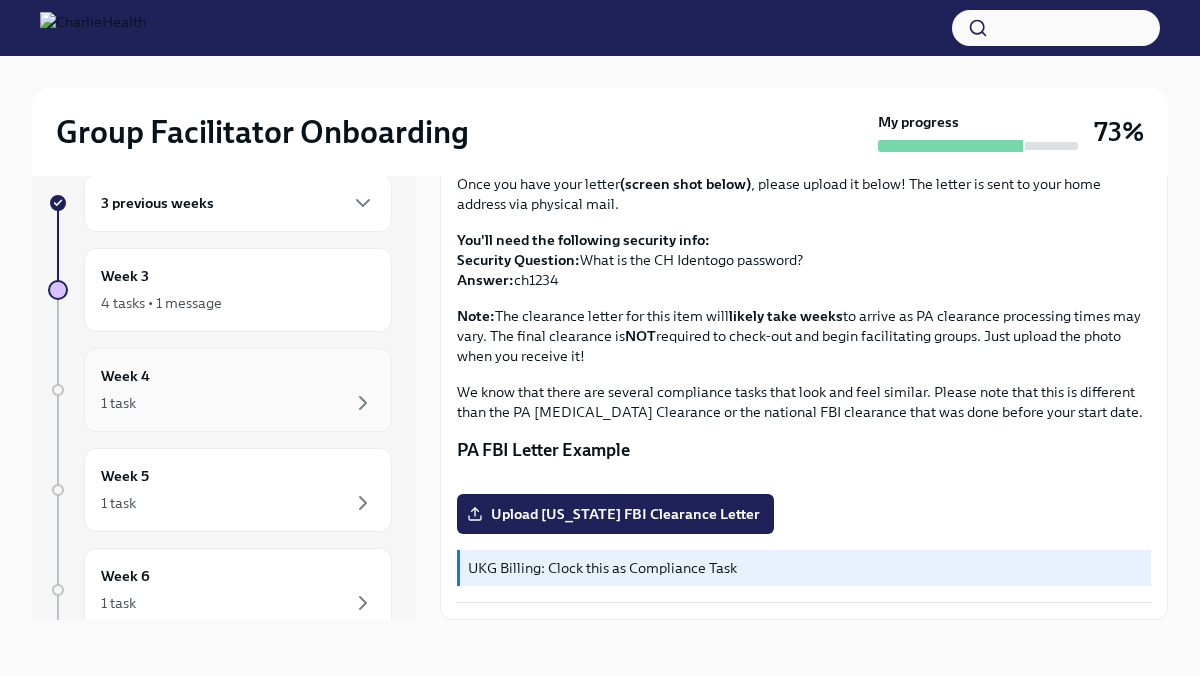 click on "Week 4 1 task" at bounding box center [238, 390] 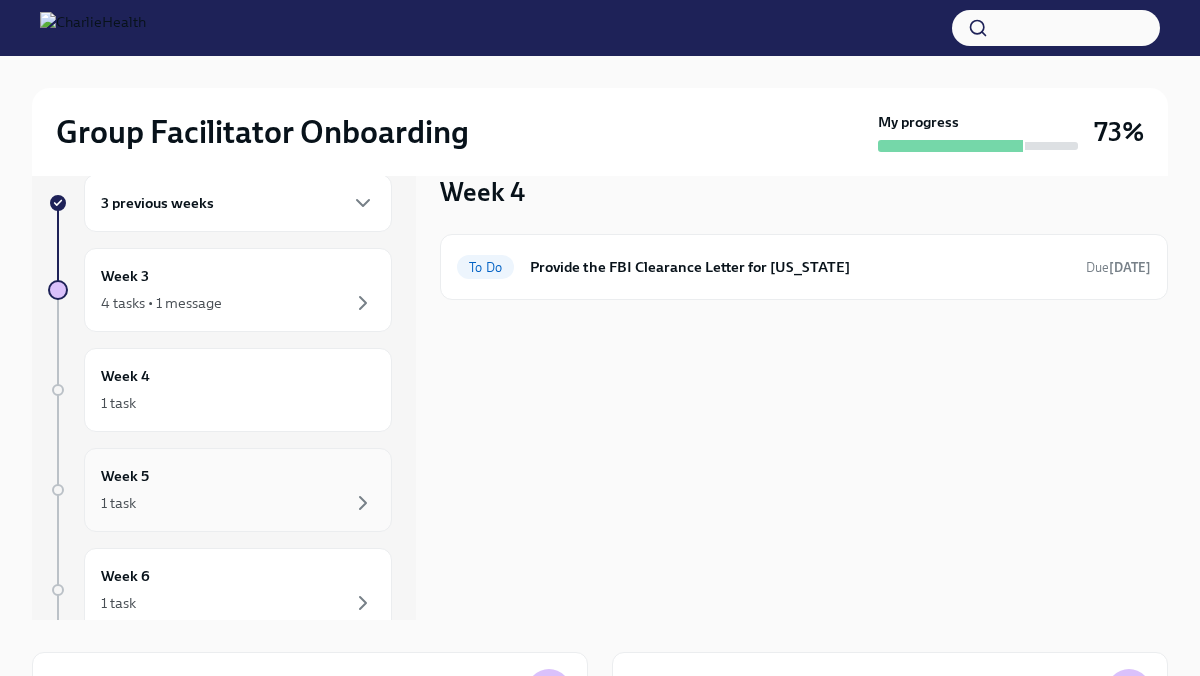 click on "1 task" at bounding box center [238, 503] 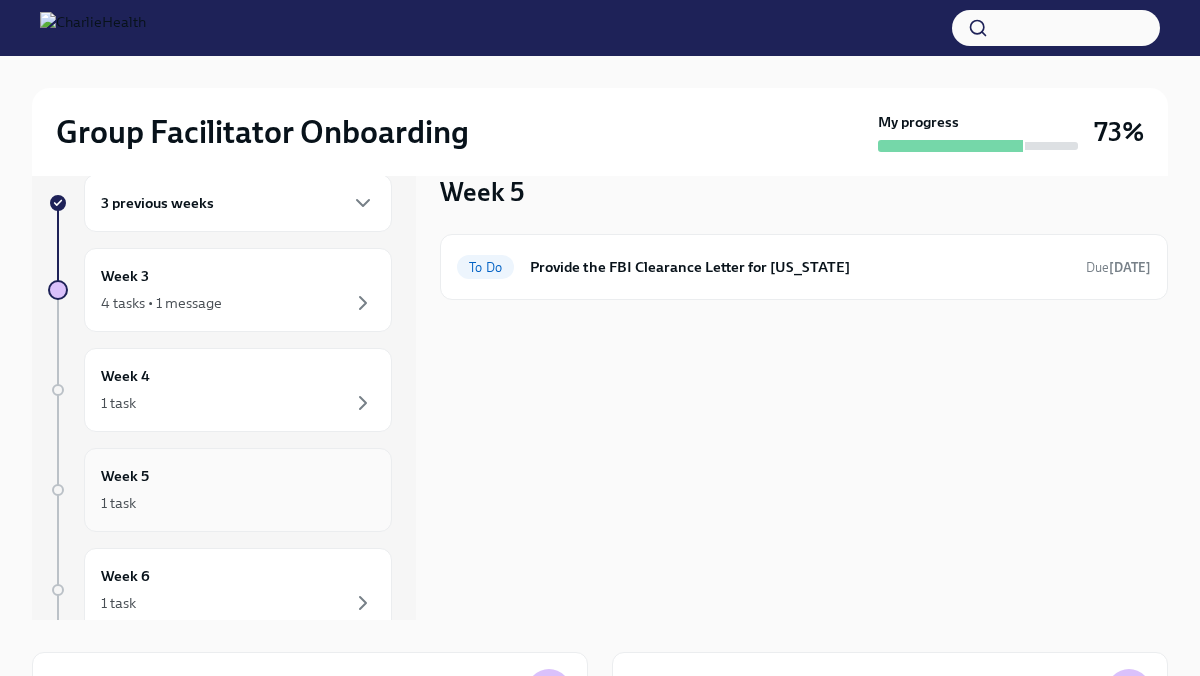 click on "Week 5 1 task" at bounding box center (238, 490) 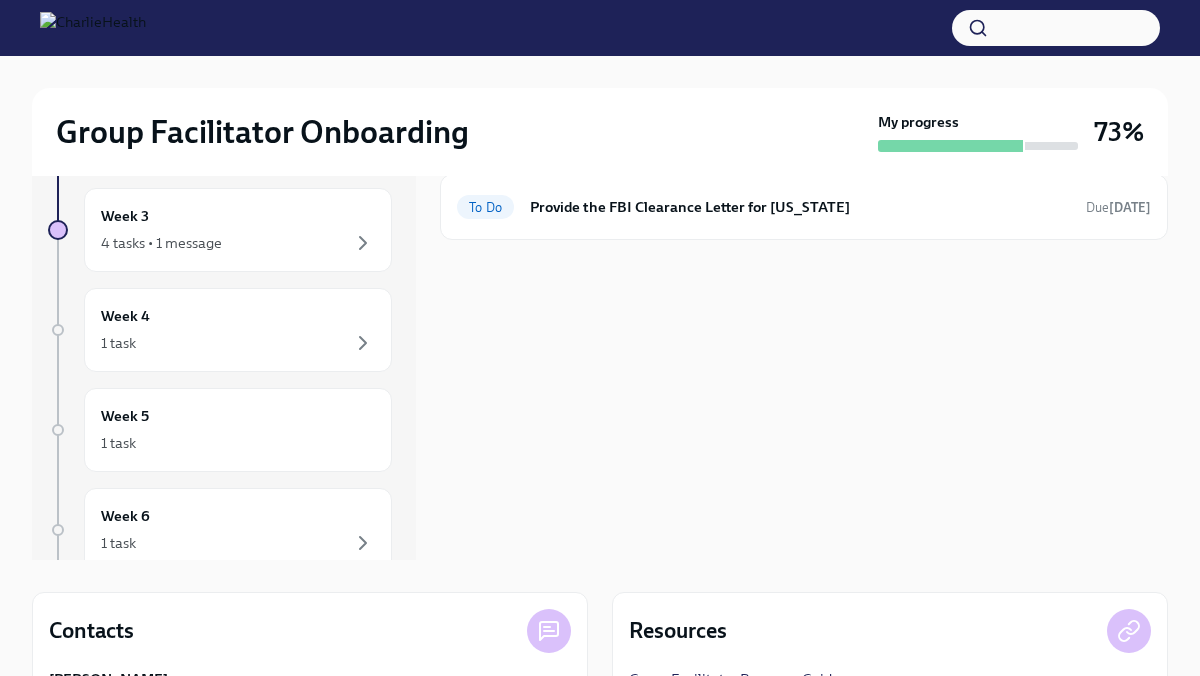 scroll, scrollTop: 136, scrollLeft: 0, axis: vertical 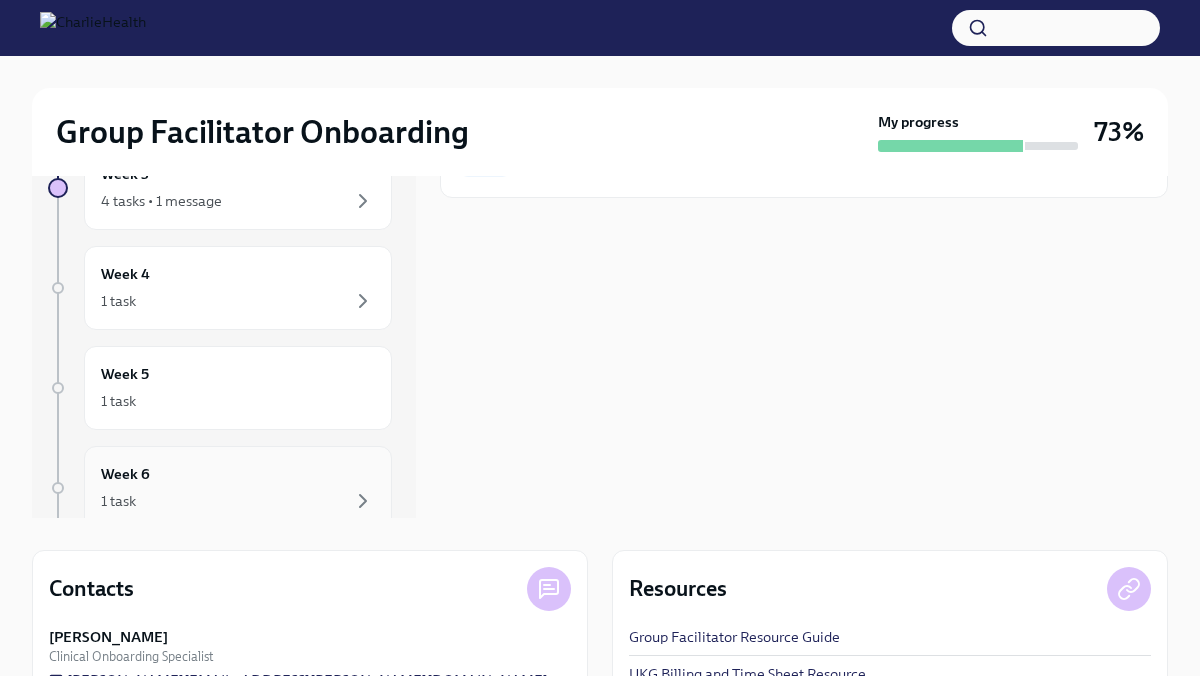 click on "1 task" at bounding box center (238, 501) 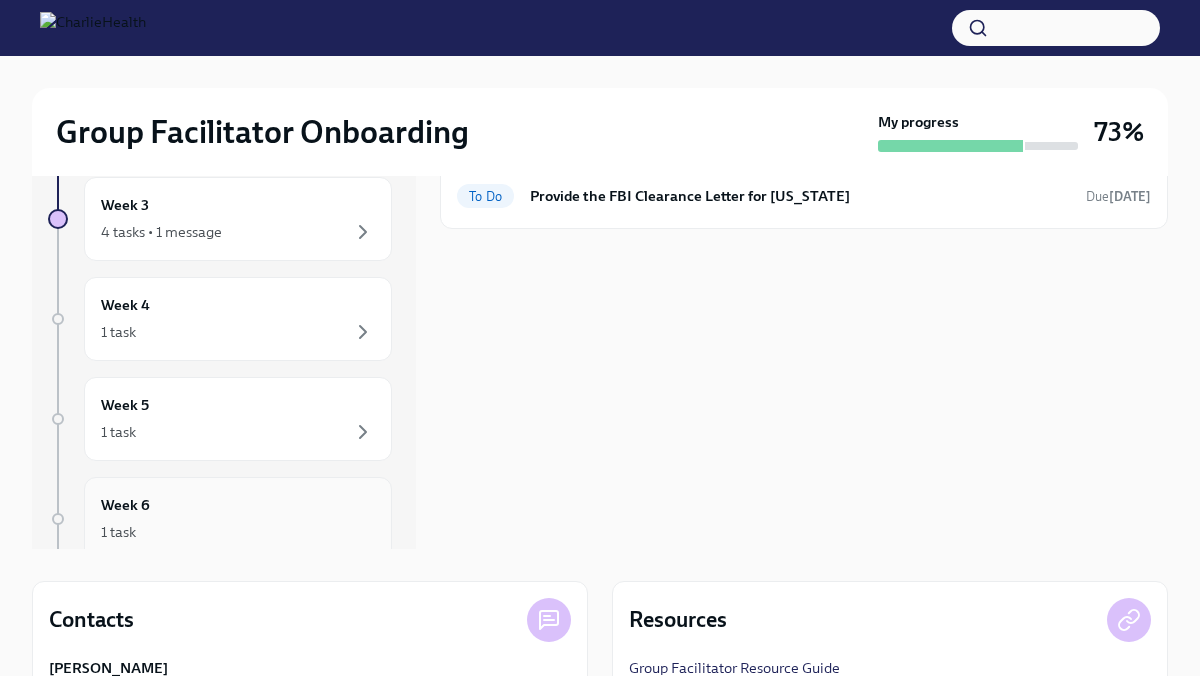 scroll, scrollTop: 96, scrollLeft: 0, axis: vertical 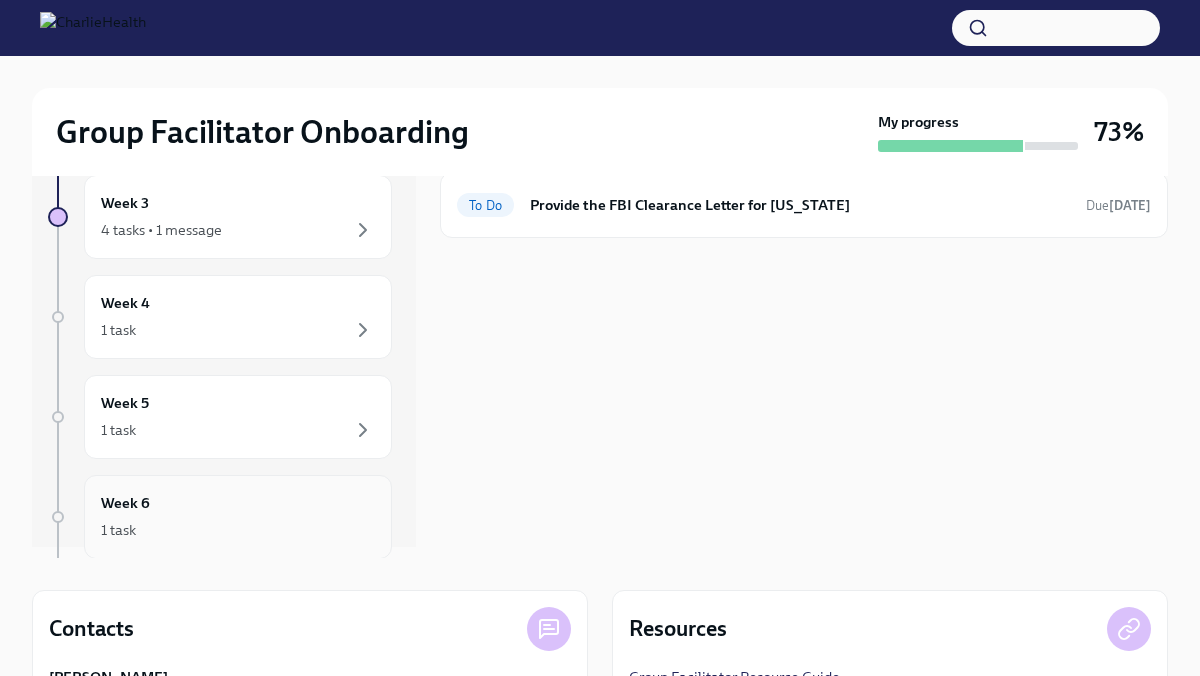 click on "Week 6 1 task" at bounding box center [238, 517] 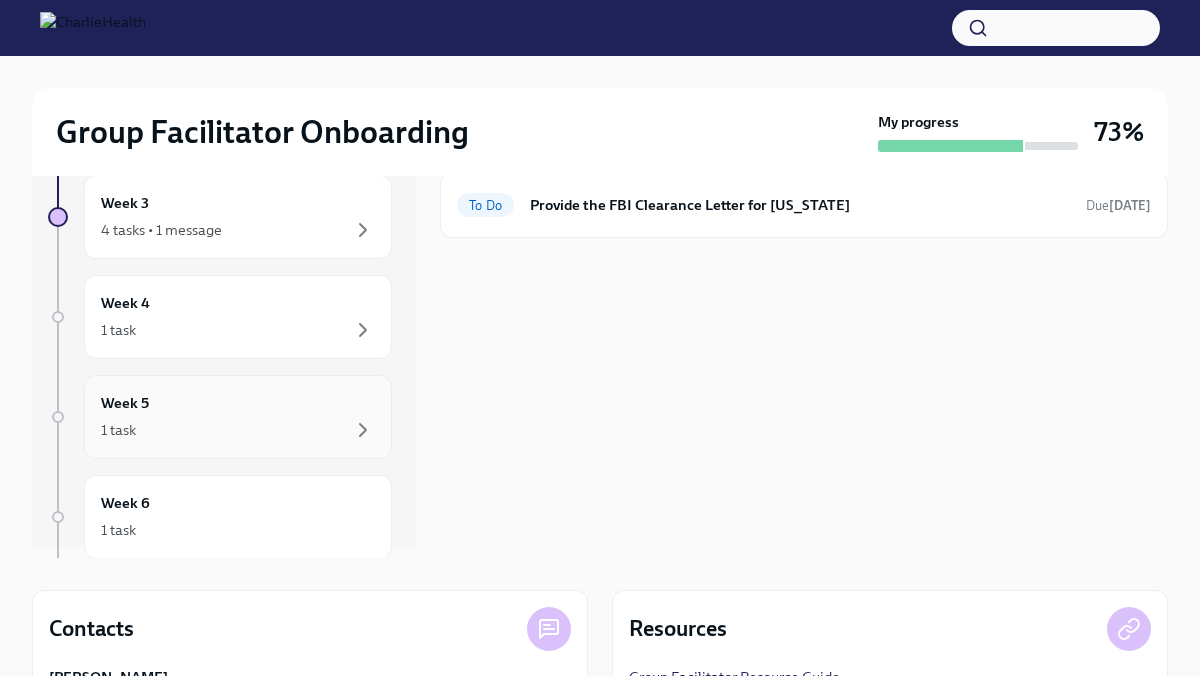 scroll, scrollTop: 0, scrollLeft: 0, axis: both 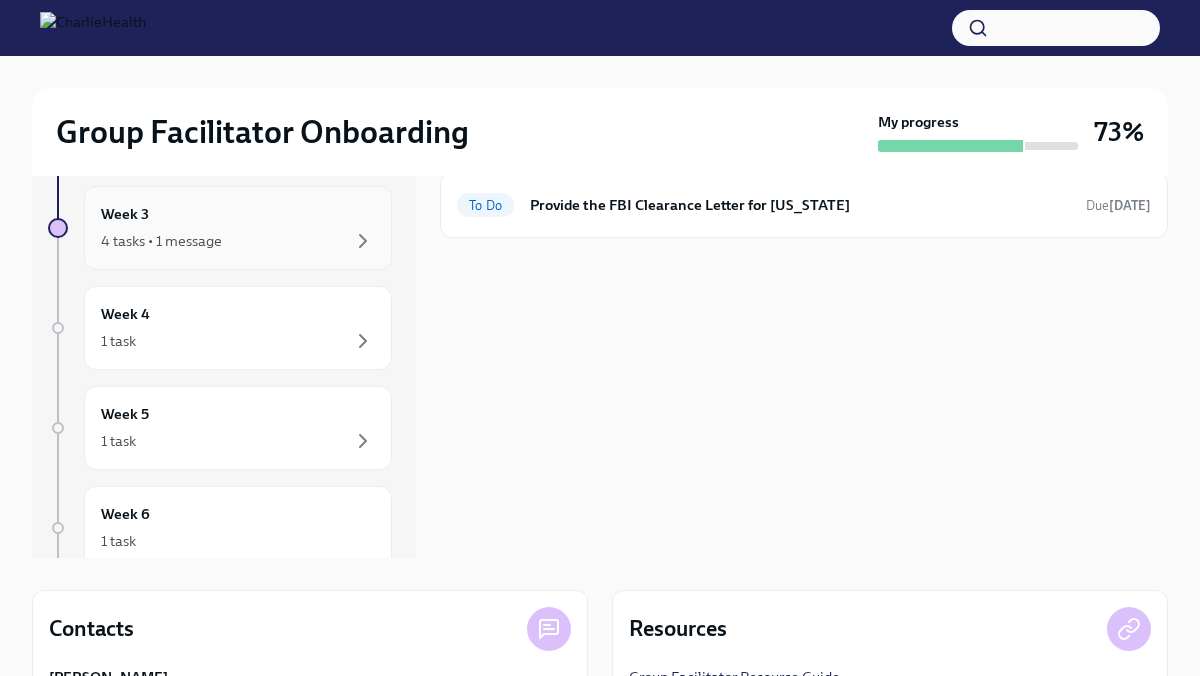 click on "4 tasks • 1 message" at bounding box center (238, 241) 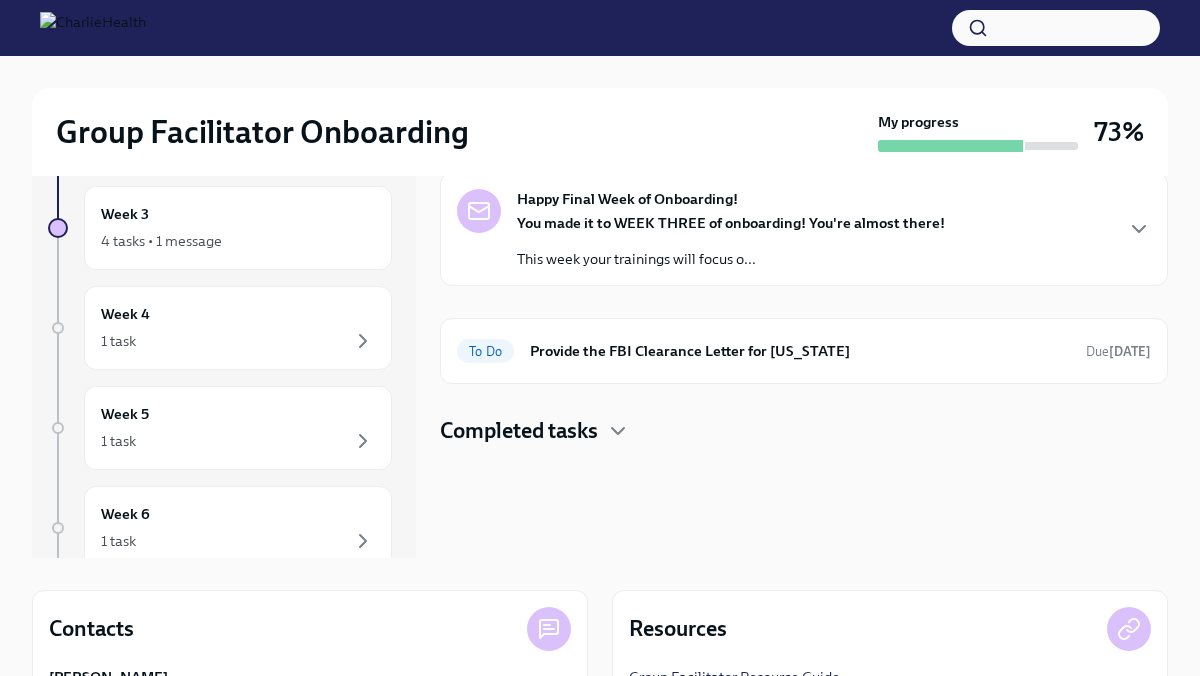click on "You made it to WEEK THREE of onboarding! You're almost there!
This week your trainings will focus o..." at bounding box center [731, 241] 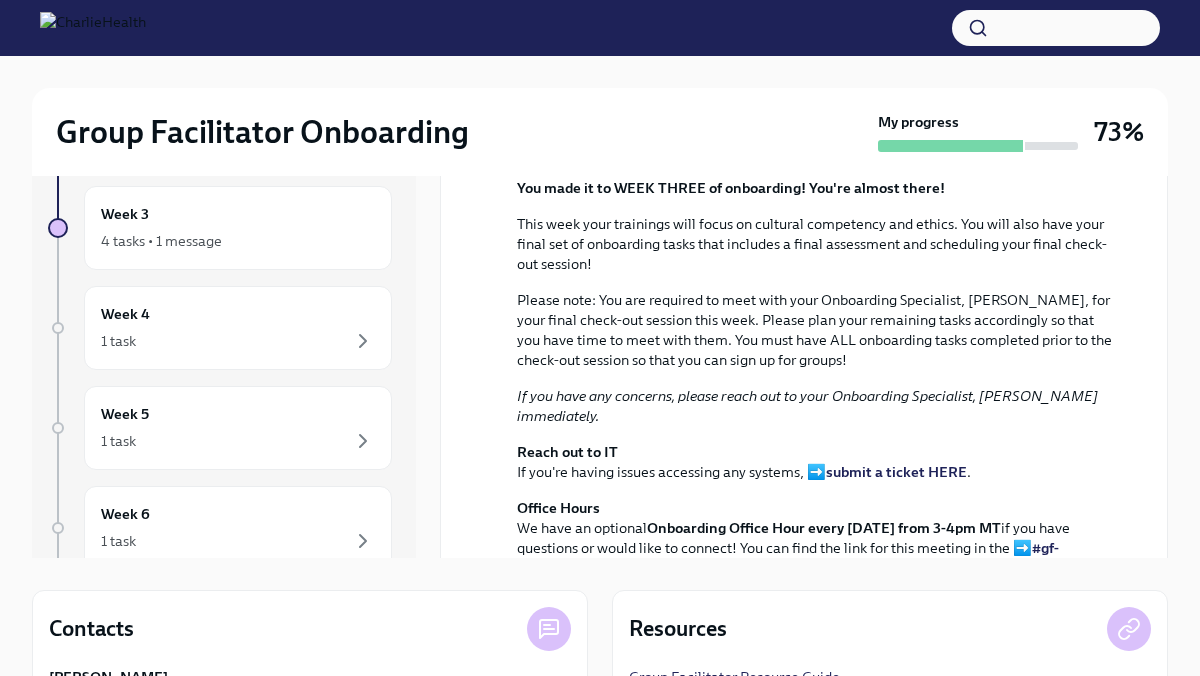 scroll, scrollTop: 0, scrollLeft: 0, axis: both 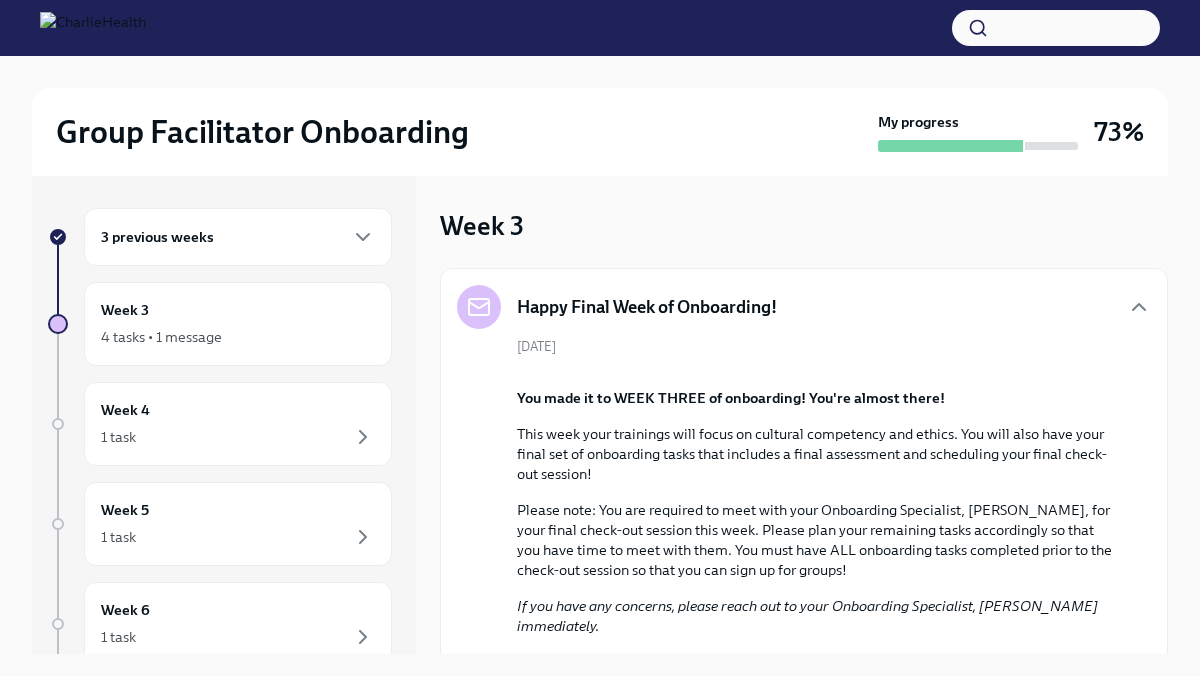 click on "3 previous weeks" at bounding box center (238, 237) 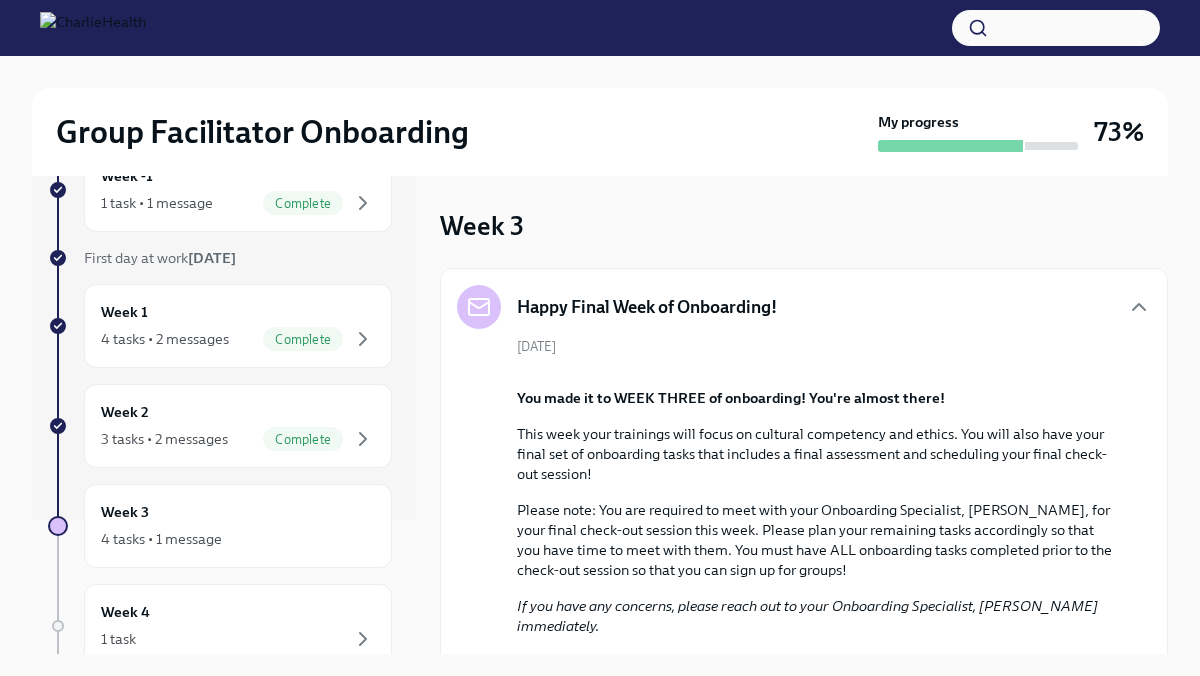 scroll, scrollTop: 137, scrollLeft: 0, axis: vertical 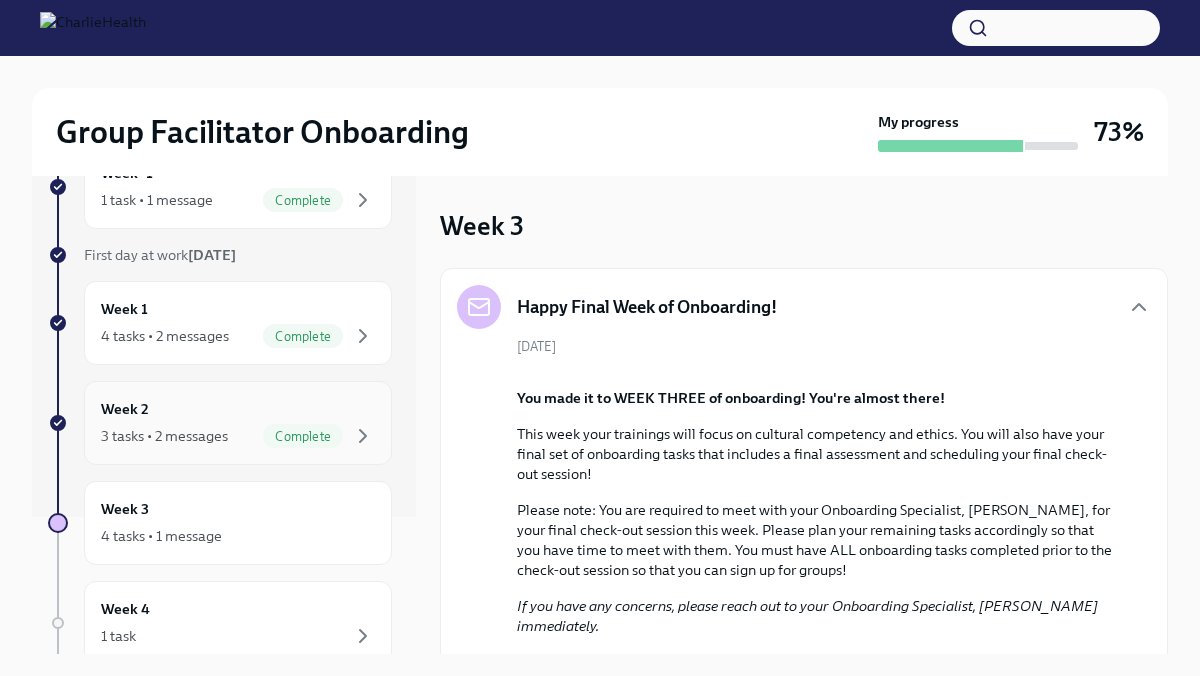 click on "Week 2 3 tasks • 2 messages Complete" at bounding box center (238, 423) 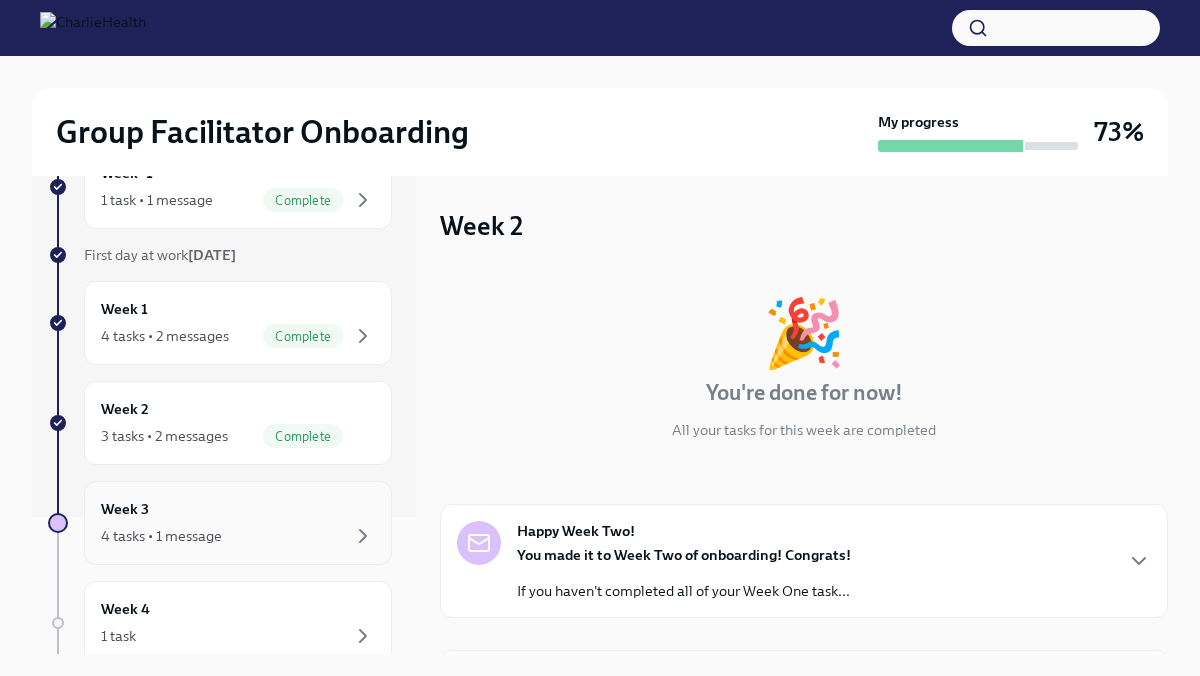 click on "Week 3 4 tasks • 1 message" at bounding box center (238, 523) 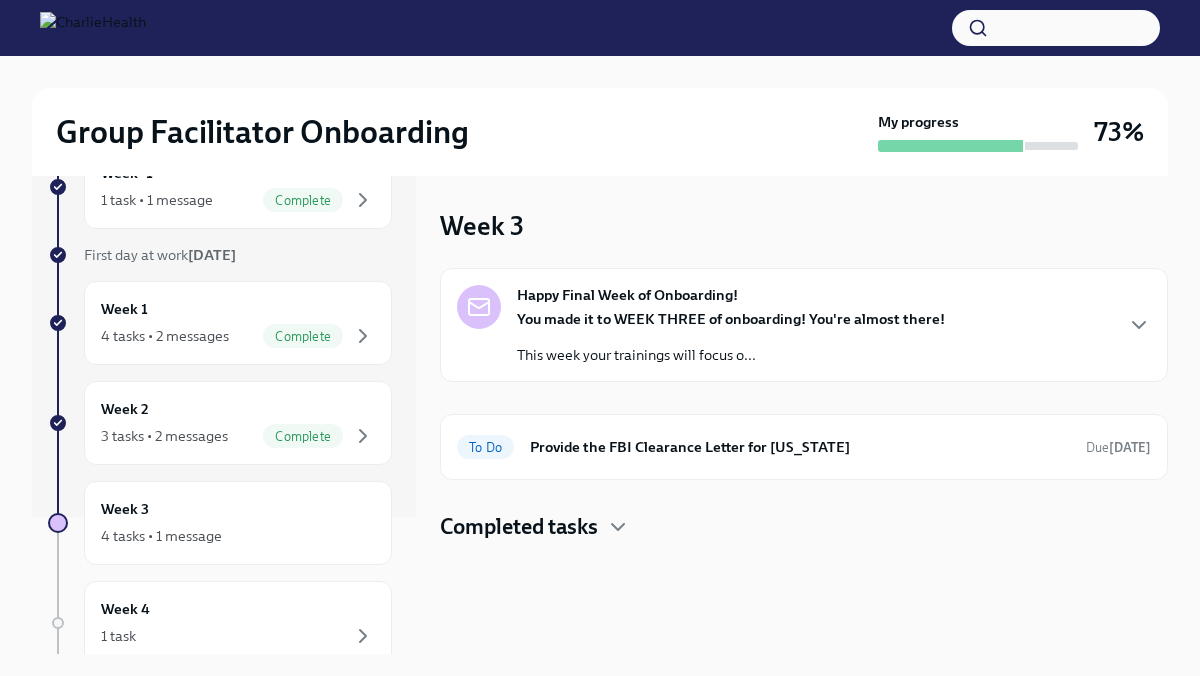 click on "Happy Final Week of Onboarding! You made it to WEEK THREE of onboarding! You're almost there!
This week your trainings will focus o..." at bounding box center [804, 325] 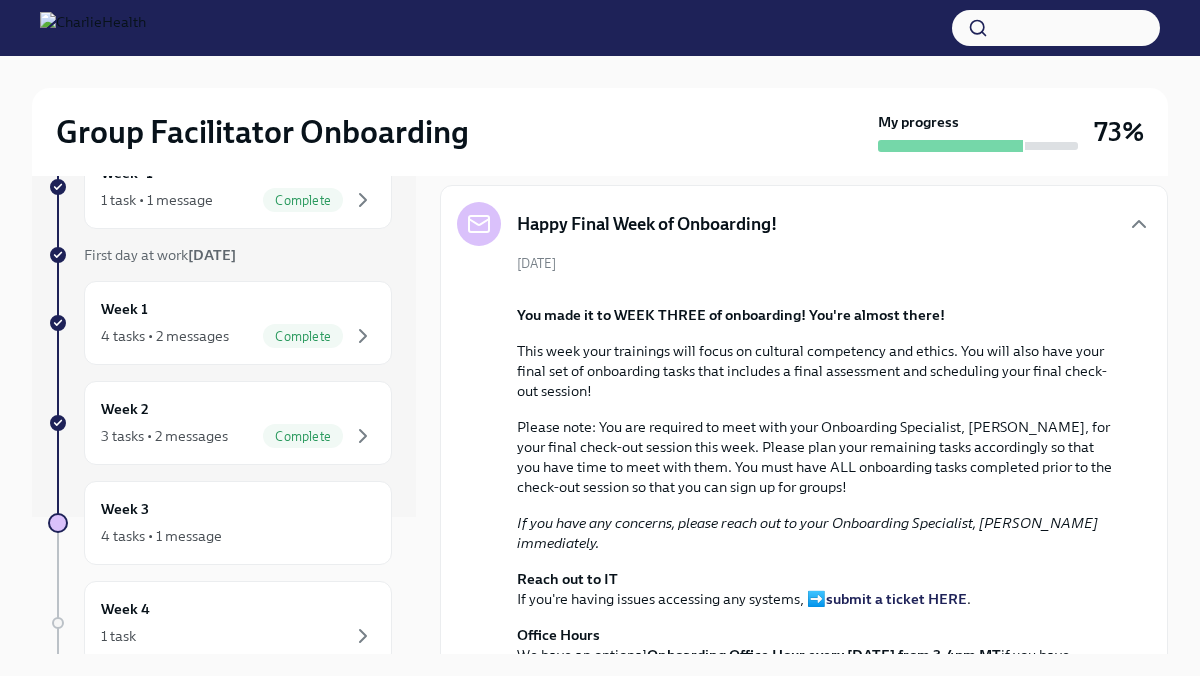scroll, scrollTop: 0, scrollLeft: 0, axis: both 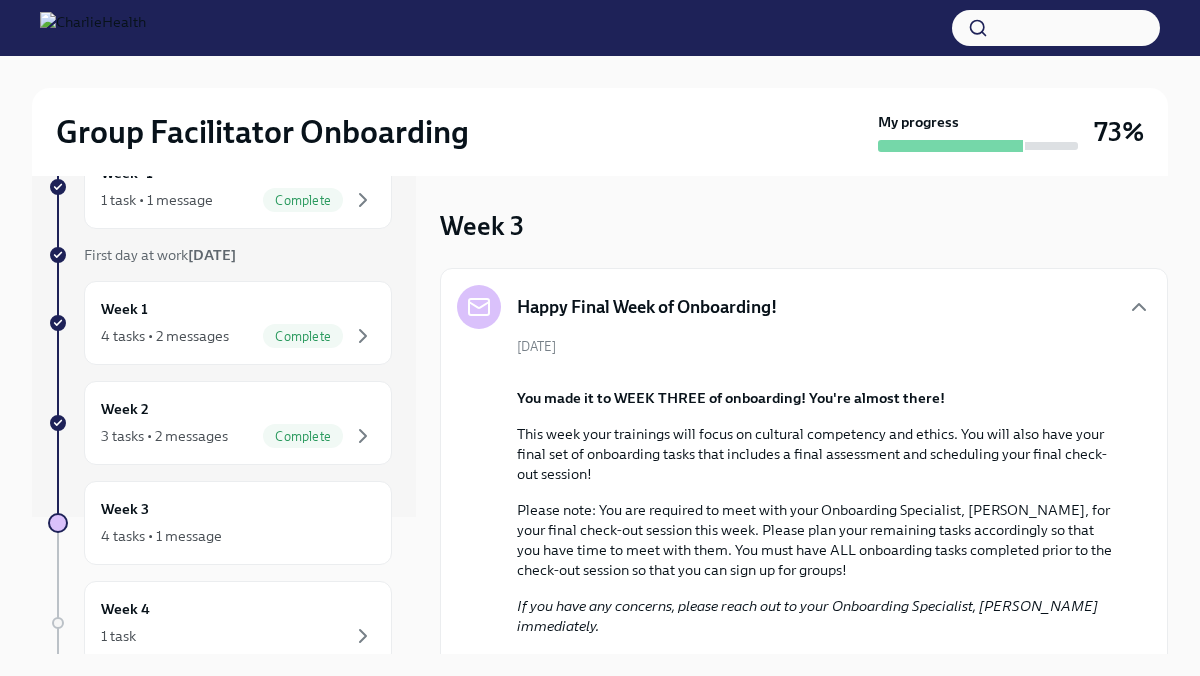 click on "Happy Final Week of Onboarding! [DATE] You made it to WEEK THREE of onboarding! You're almost there!
This week your trainings will focus on cultural competency and ethics. You will also have your final set of onboarding tasks that includes a final assessment and scheduling your final check-out session!
Please note: You are required to meet with your Onboarding Specialist, [PERSON_NAME], for your final check-out session this week. Please plan your remaining tasks accordingly so that you have time to meet with them. You must have ALL onboarding tasks completed prior to the check-out session so that you can sign up for groups!
If you have any concerns, please reach out to your Onboarding Specialist, [PERSON_NAME] immediately.
Reach out to IT
If you're having issues accessing any systems, ➡️  submit a ticket HERE .
Office Hours
We have an optional  Onboarding Office Hour every [DATE] from 3-4pm MT #gf-onboarding  Slack channel." at bounding box center (804, 536) 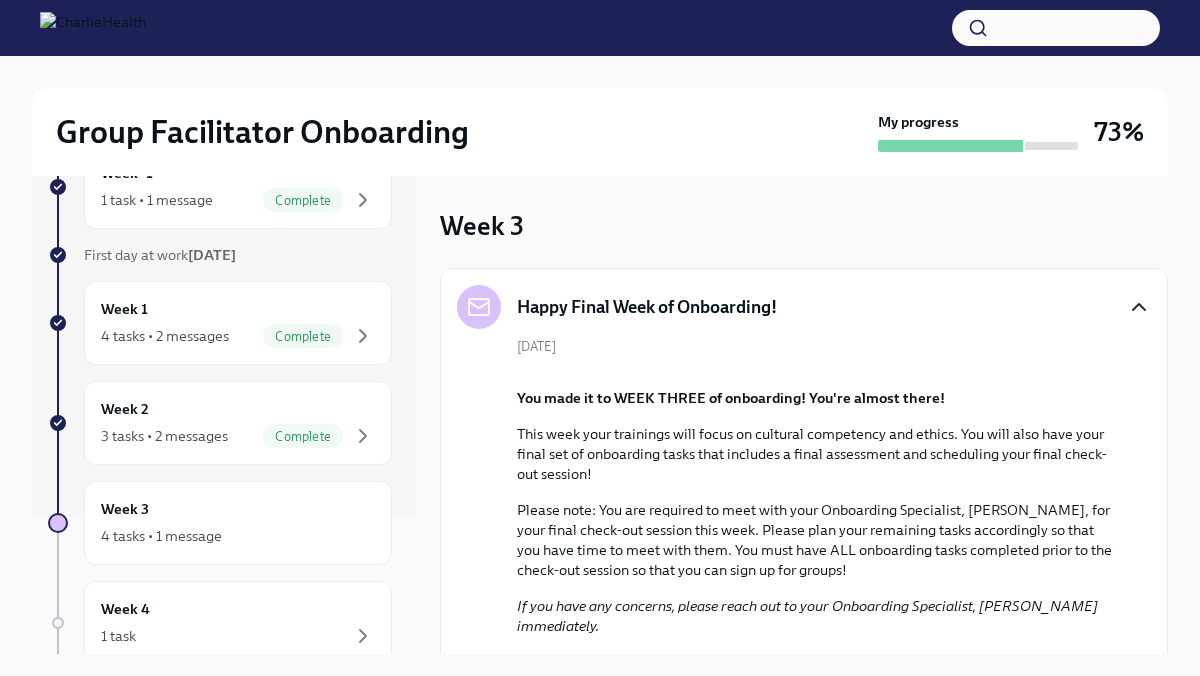 click 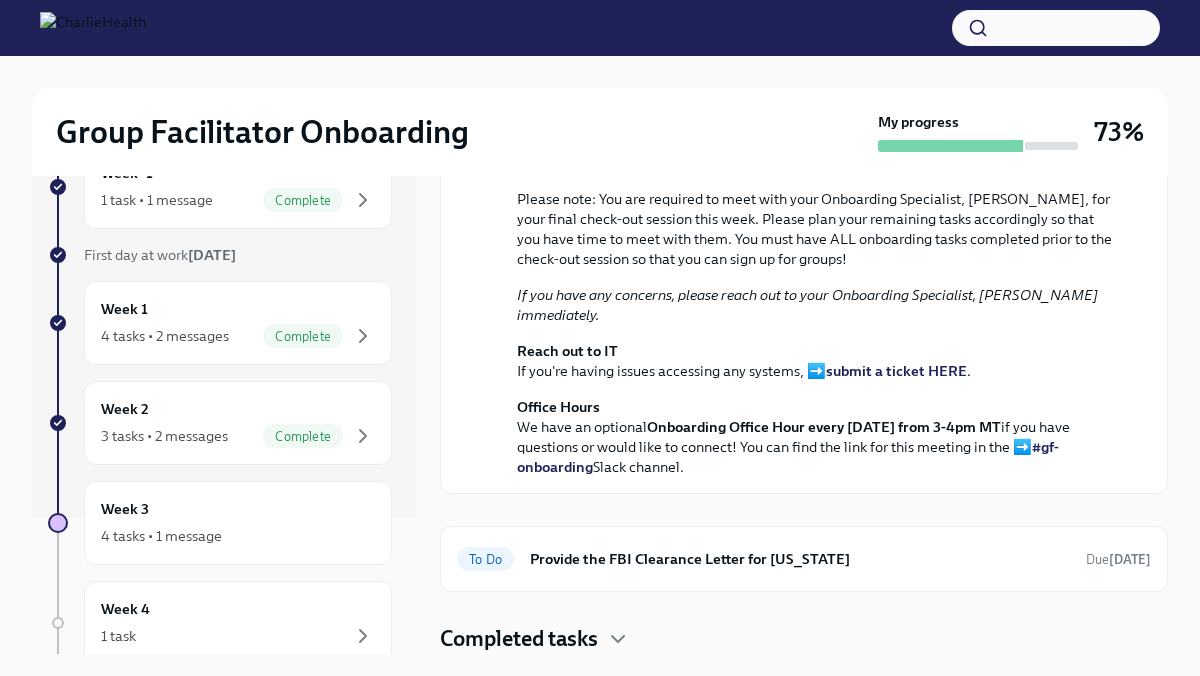 scroll, scrollTop: 649, scrollLeft: 0, axis: vertical 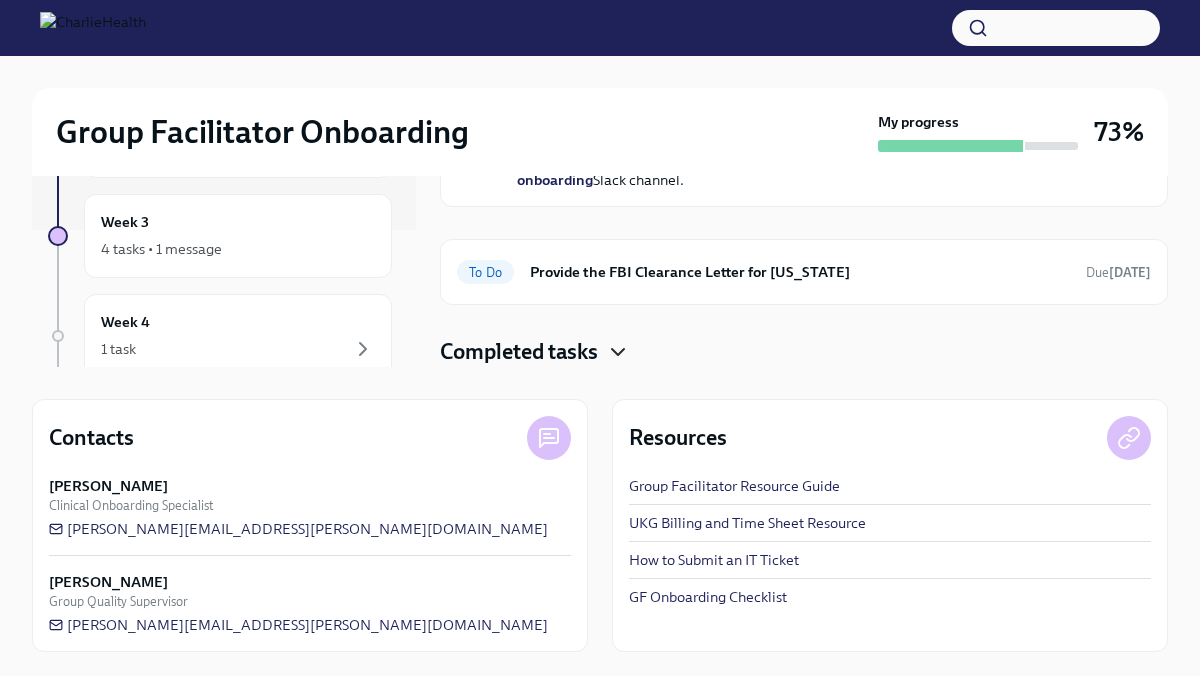 click 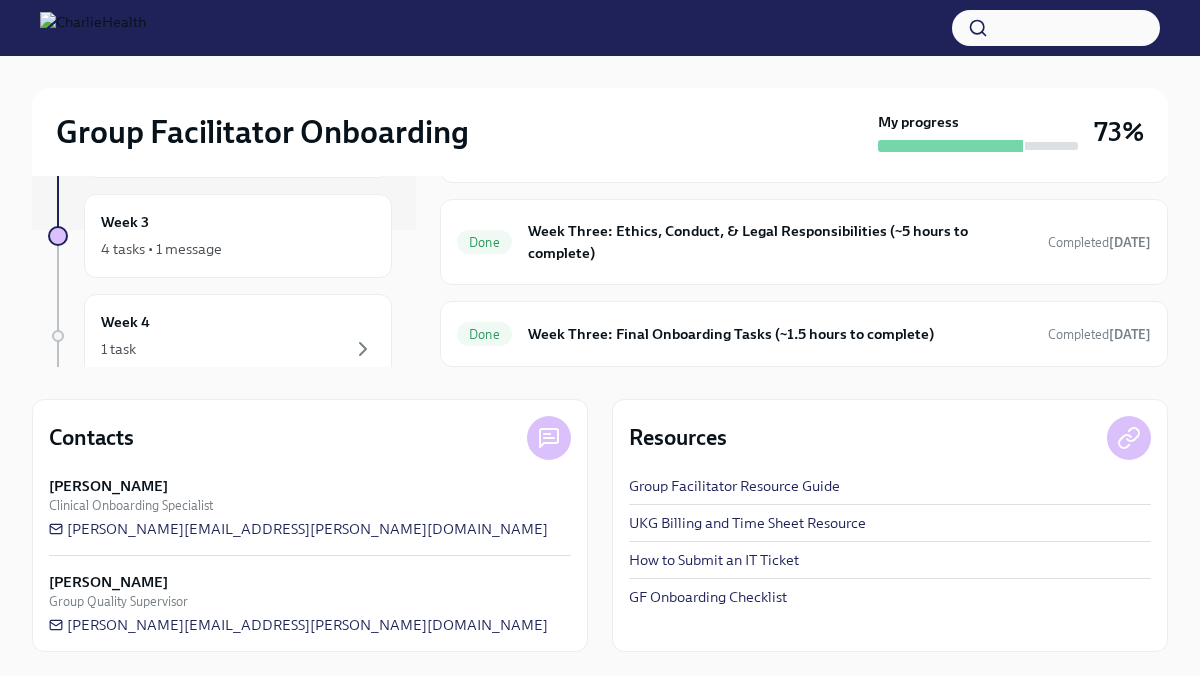 click on "Completed tasks" at bounding box center [519, 66] 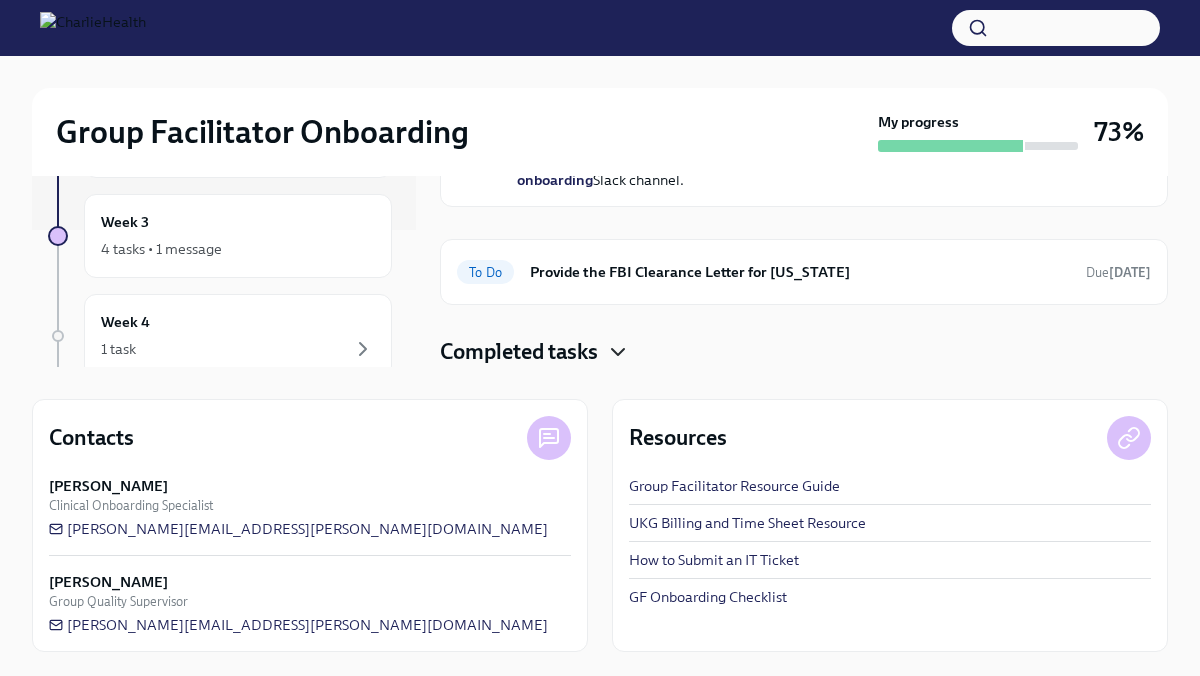 scroll, scrollTop: 0, scrollLeft: 0, axis: both 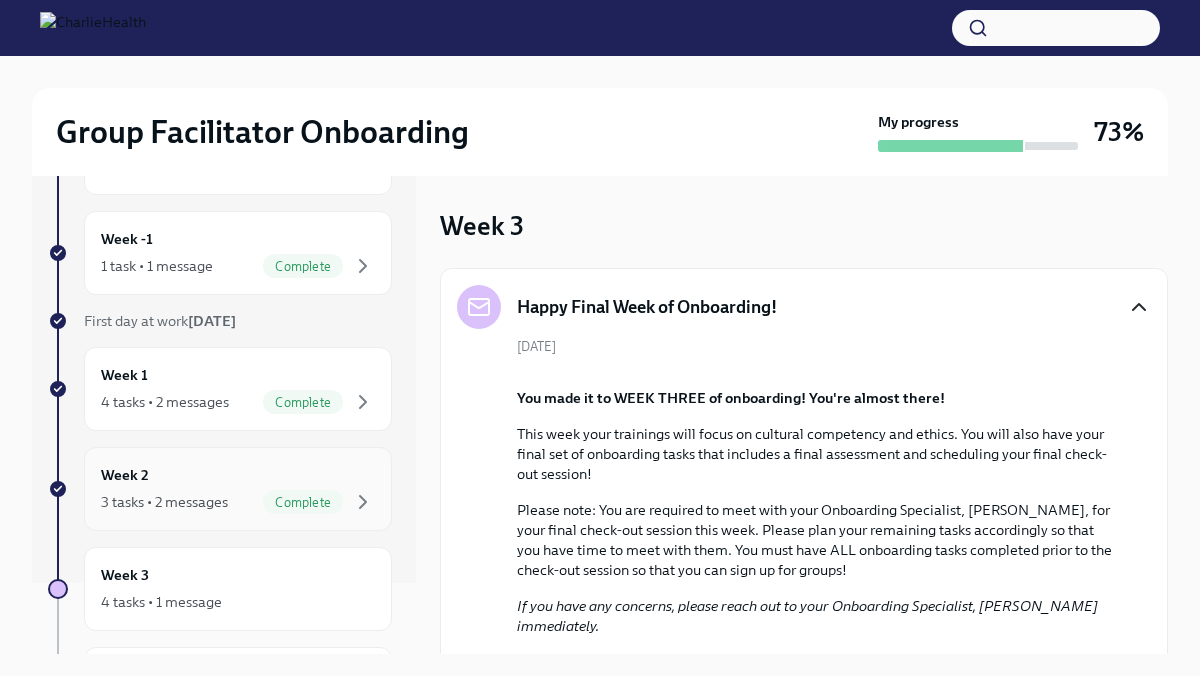 click on "Week 2 3 tasks • 2 messages Complete" at bounding box center [238, 489] 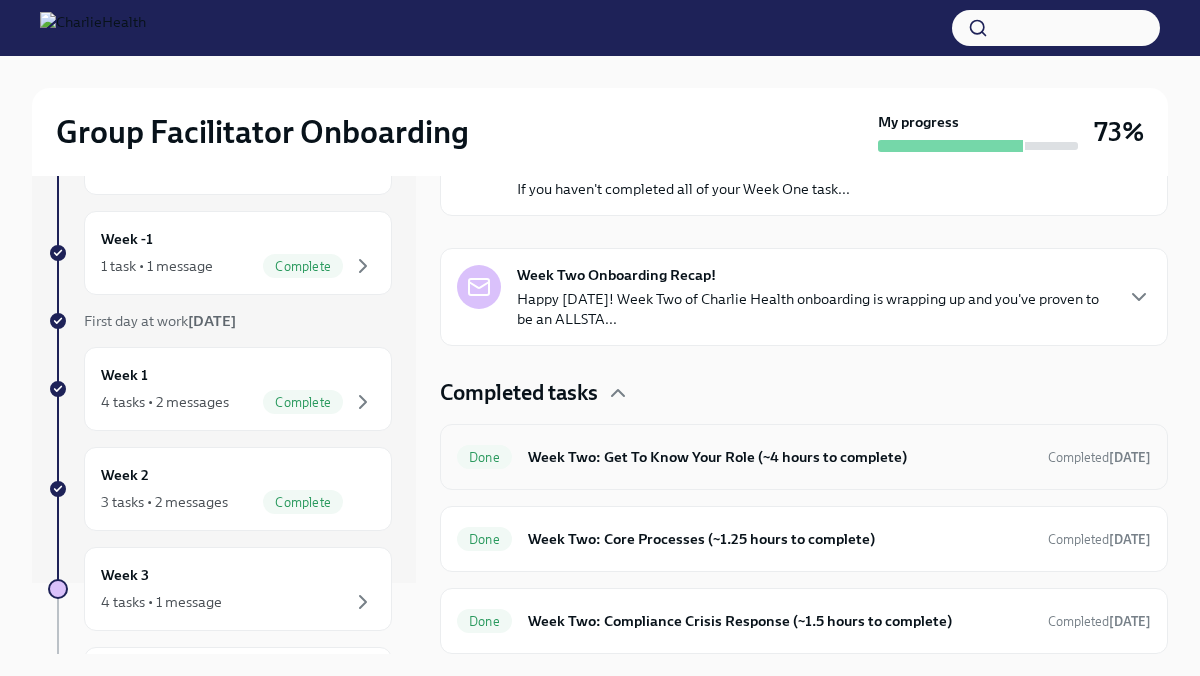scroll, scrollTop: 0, scrollLeft: 0, axis: both 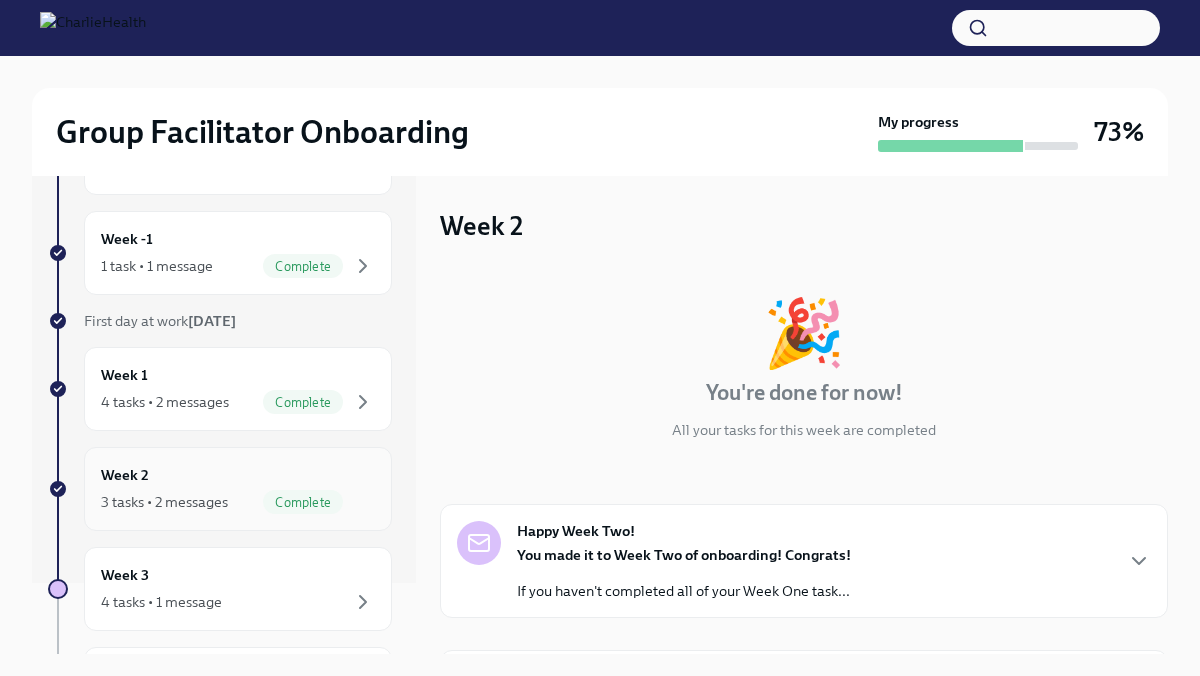 click on "Complete" at bounding box center (319, 502) 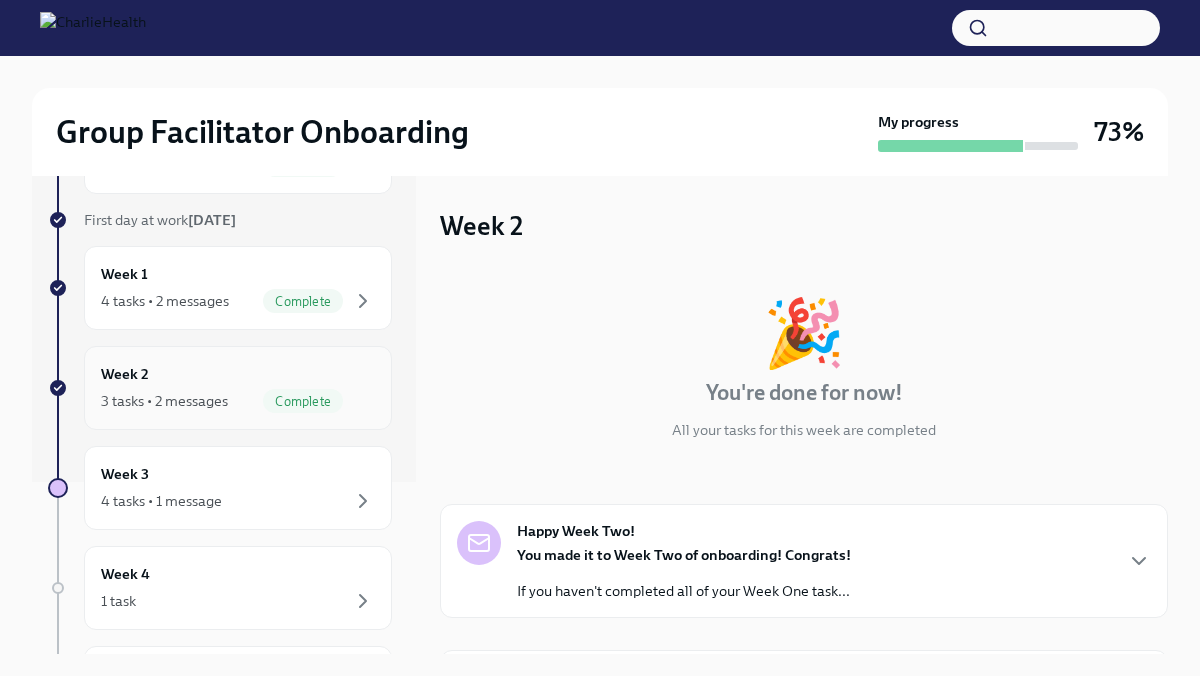 scroll, scrollTop: 174, scrollLeft: 0, axis: vertical 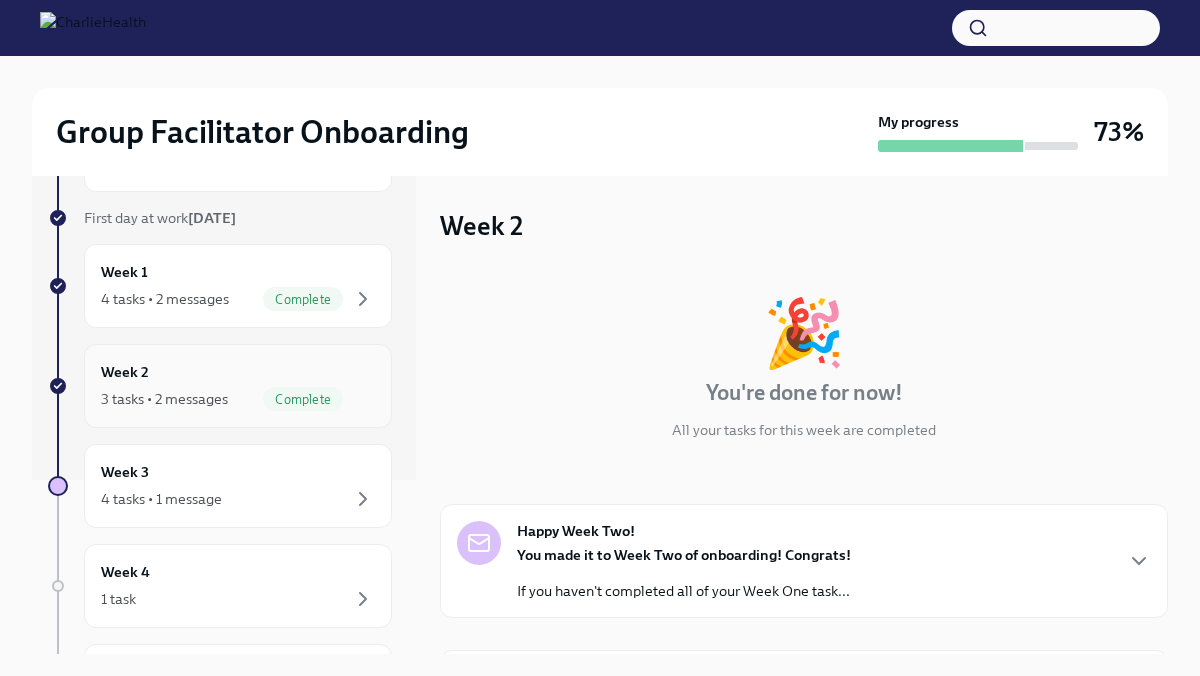 click on "Week 2 3 tasks • 2 messages Complete" at bounding box center (238, 386) 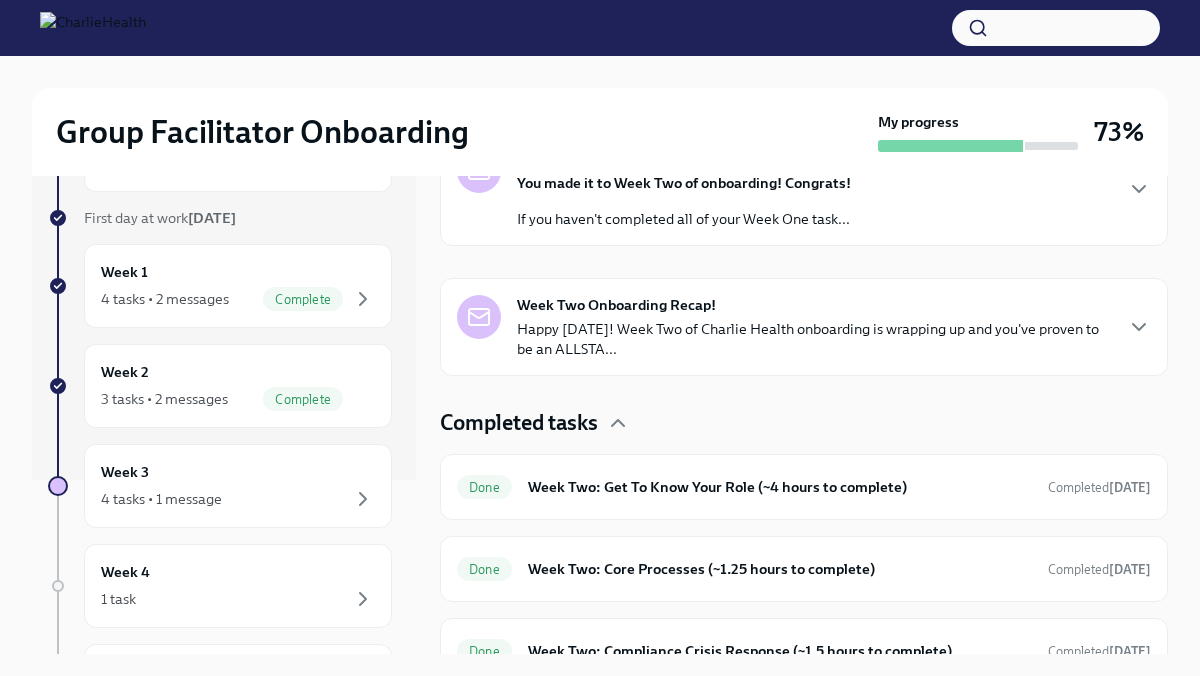 scroll, scrollTop: 402, scrollLeft: 0, axis: vertical 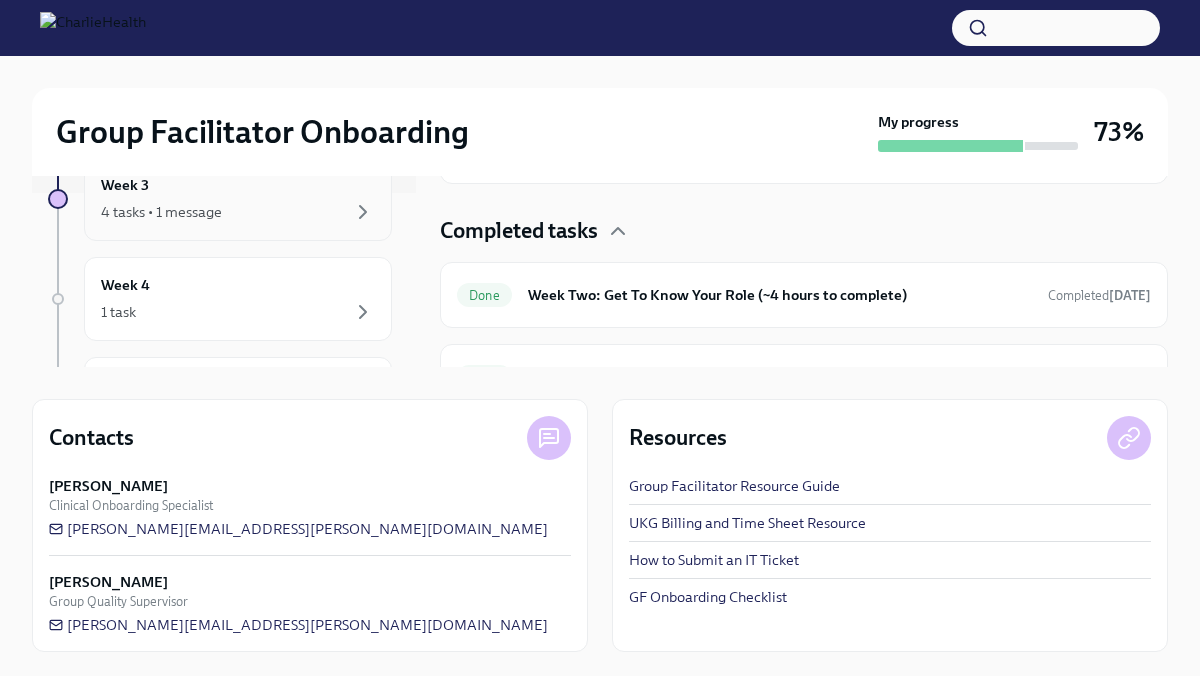click on "Week 3 4 tasks • 1 message" at bounding box center [238, 199] 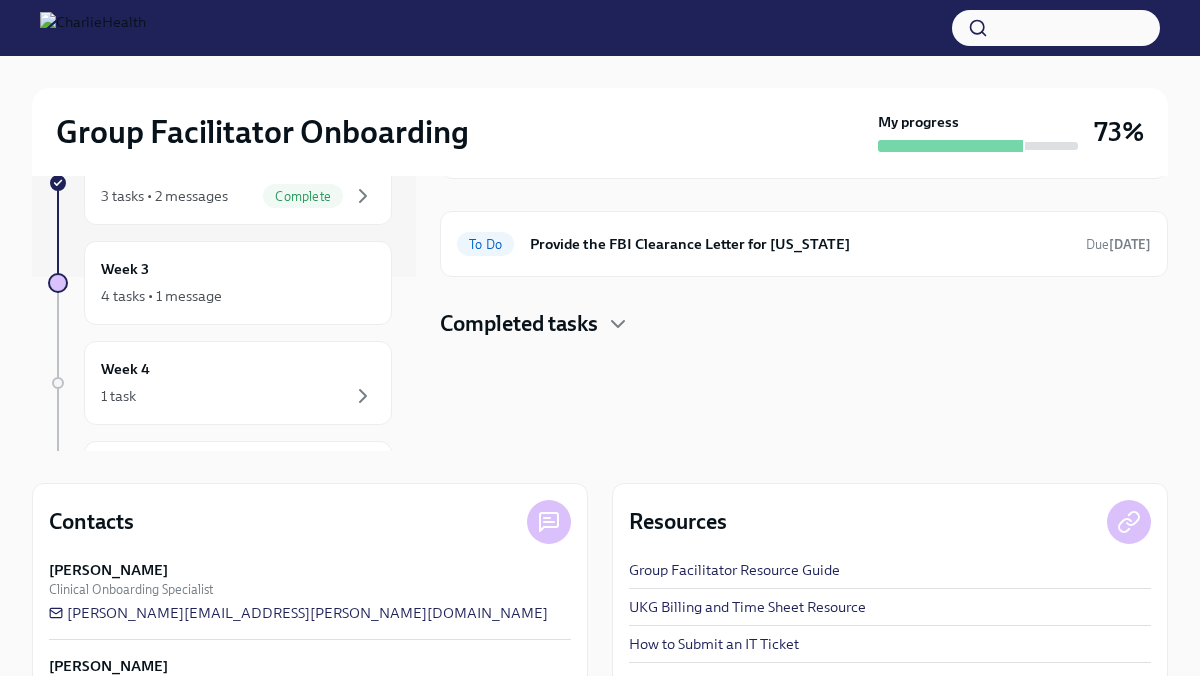 scroll, scrollTop: 0, scrollLeft: 0, axis: both 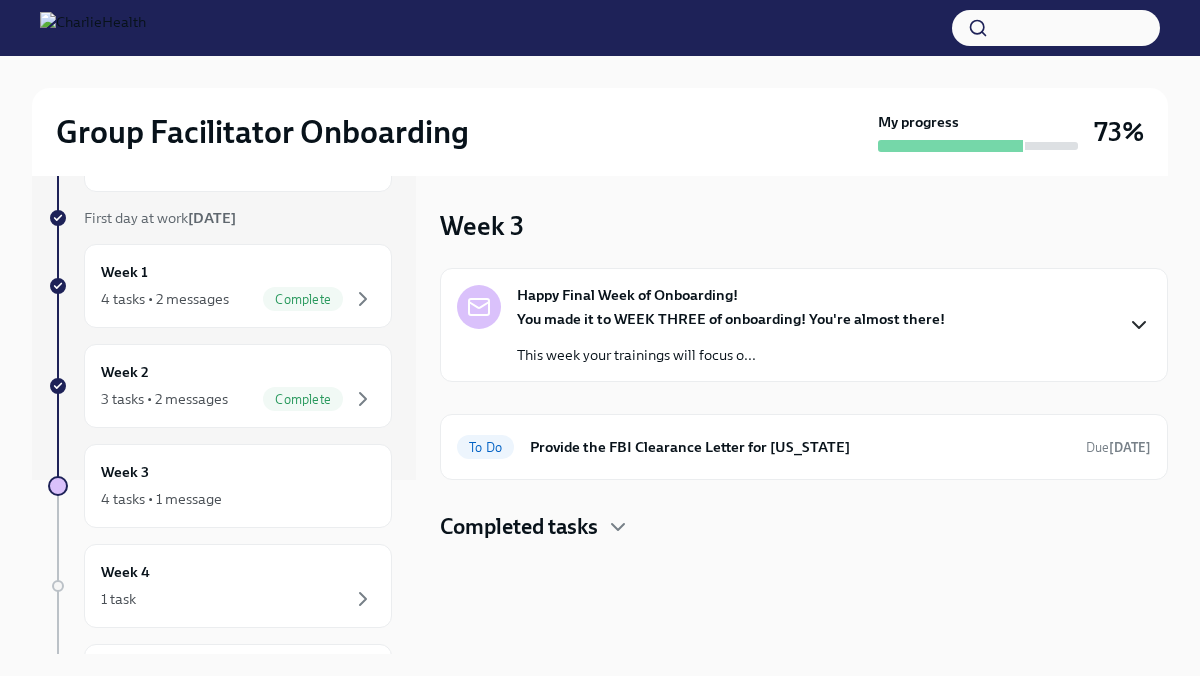click 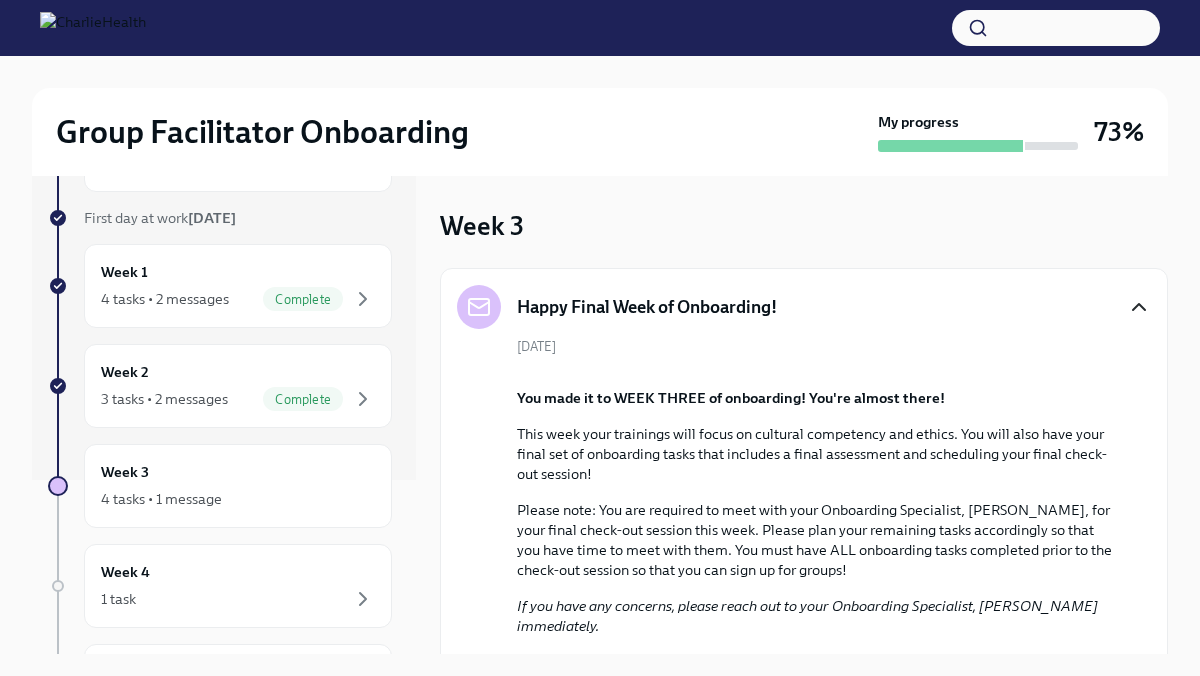 scroll, scrollTop: 649, scrollLeft: 0, axis: vertical 